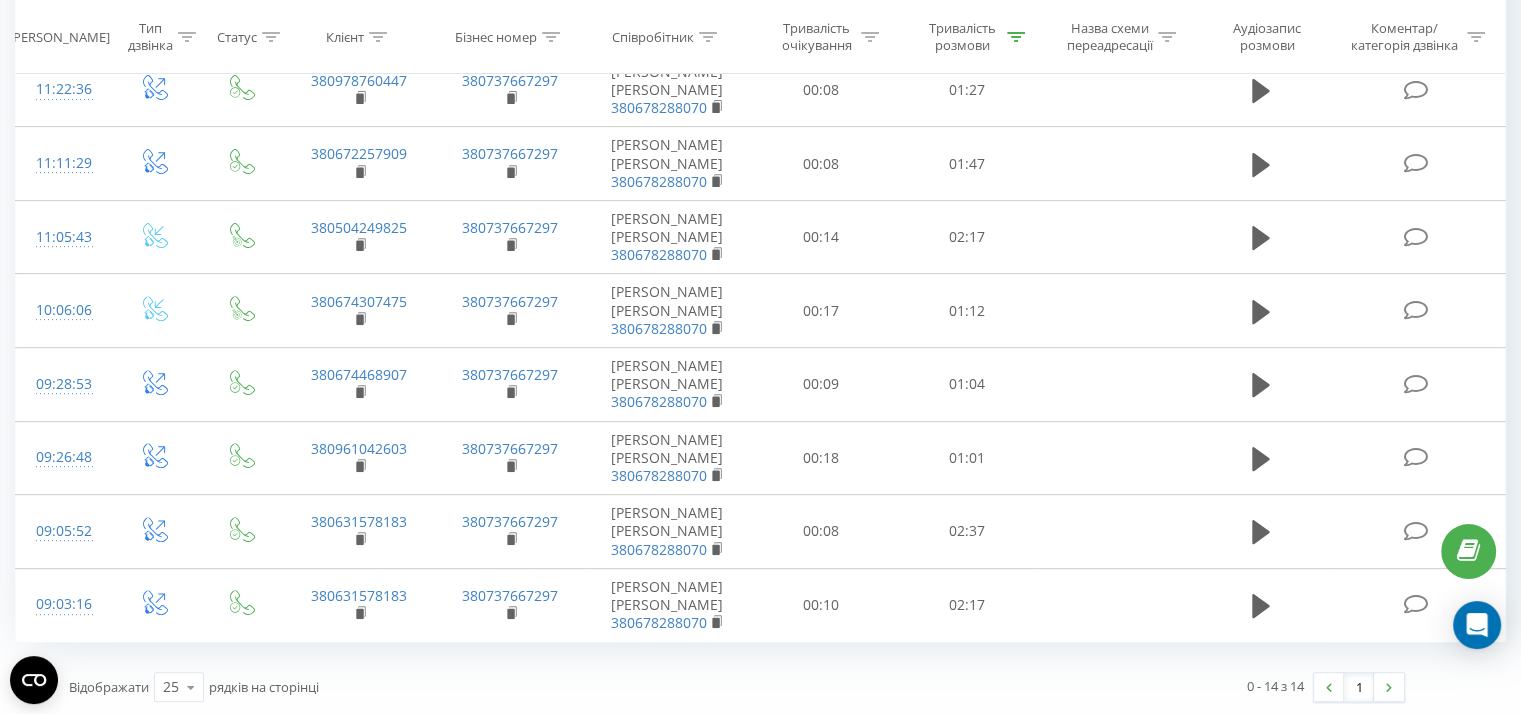 scroll, scrollTop: 0, scrollLeft: 0, axis: both 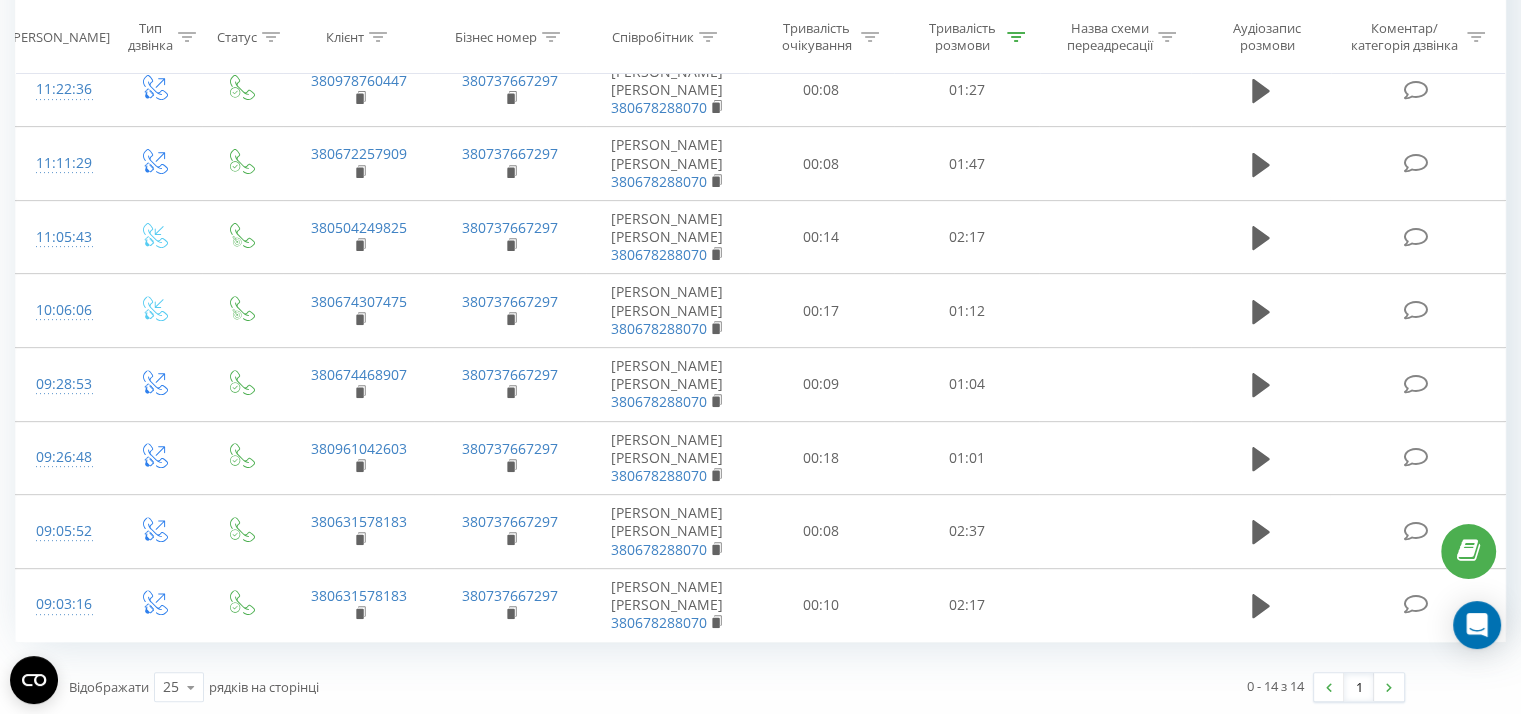 click 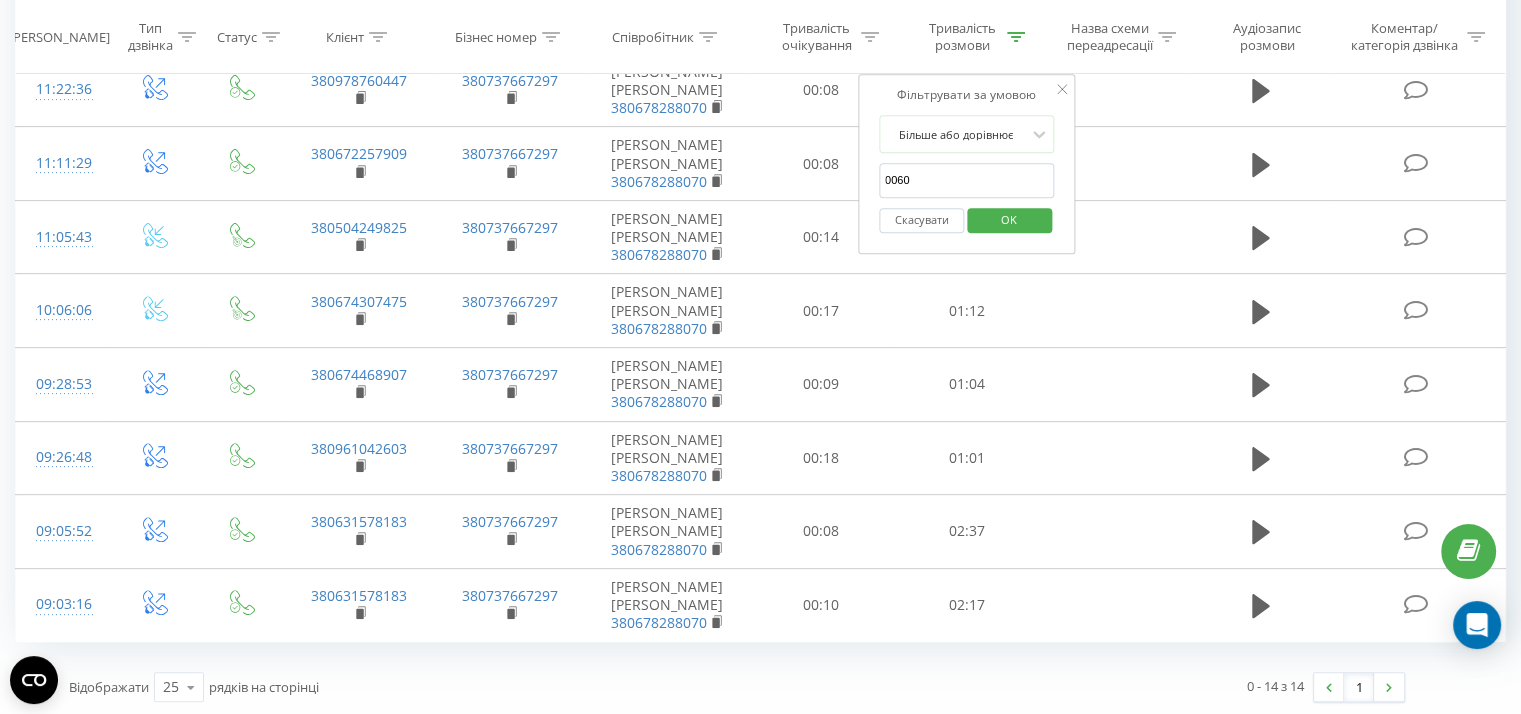 click on "OK" at bounding box center [1009, 219] 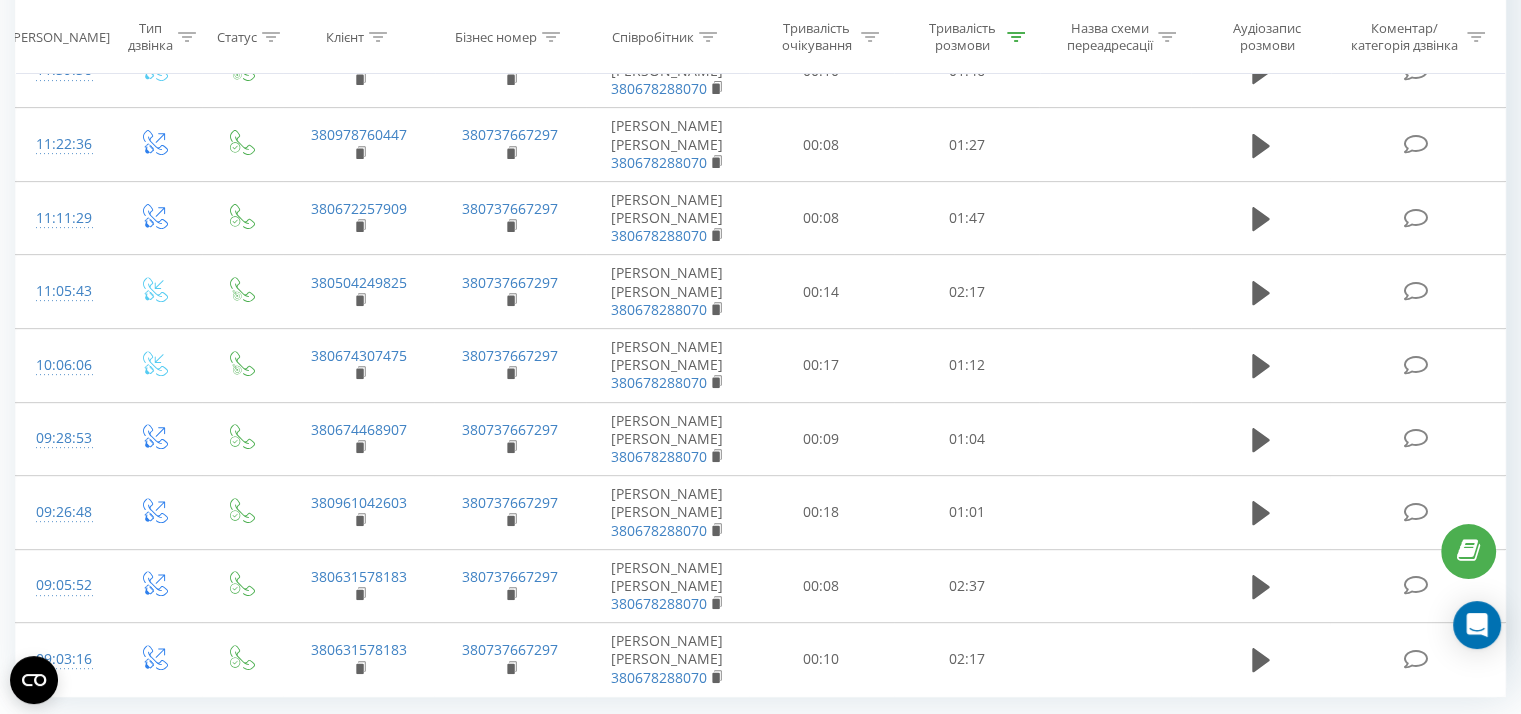 scroll, scrollTop: 760, scrollLeft: 0, axis: vertical 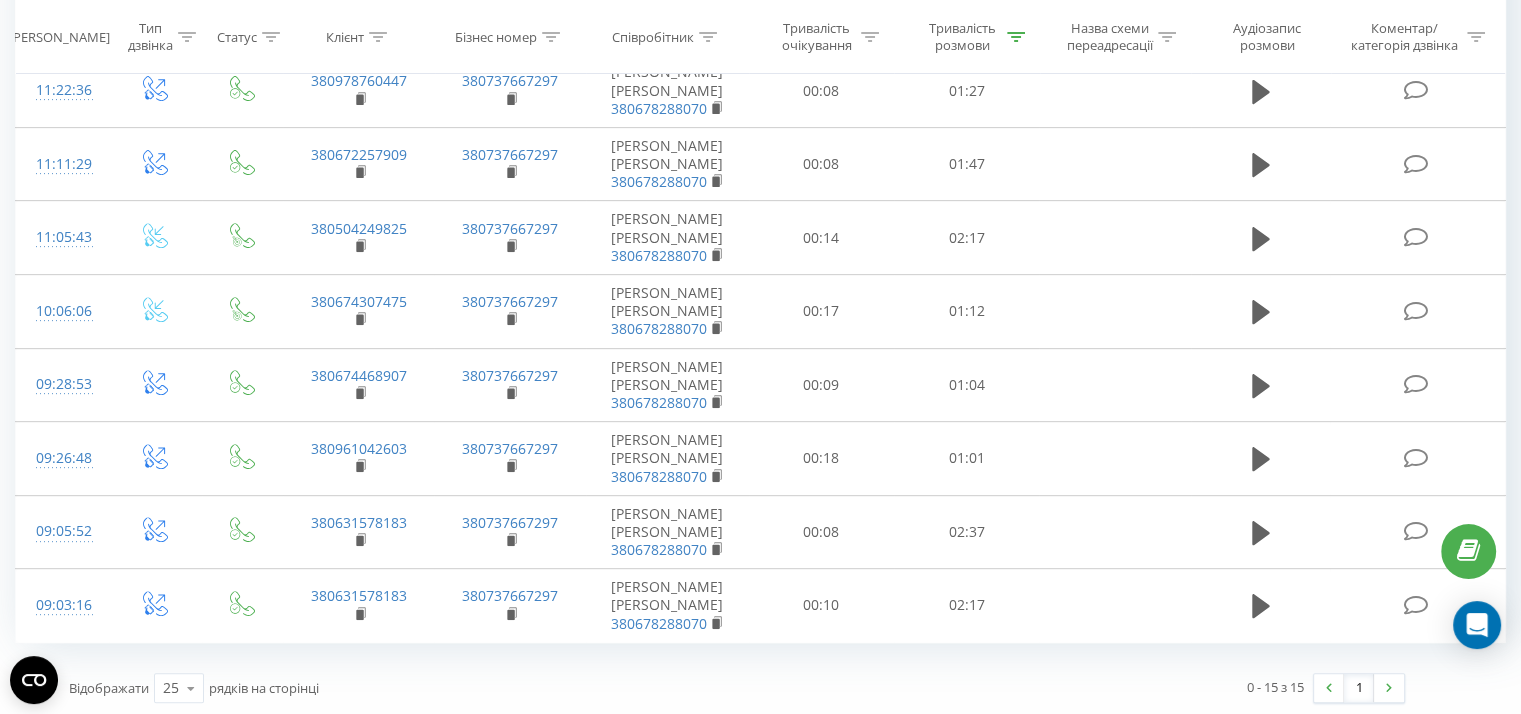 click 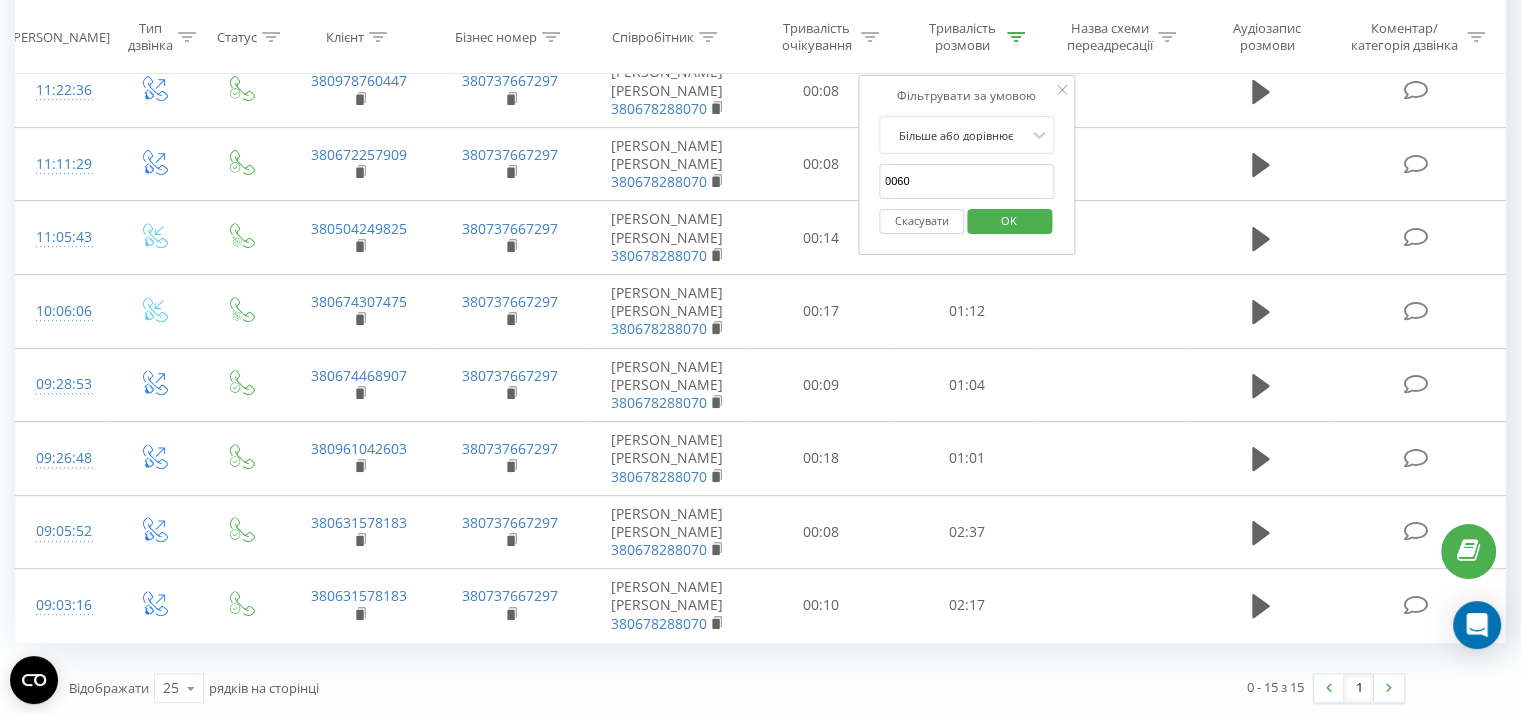 click on "OK" at bounding box center (1009, 220) 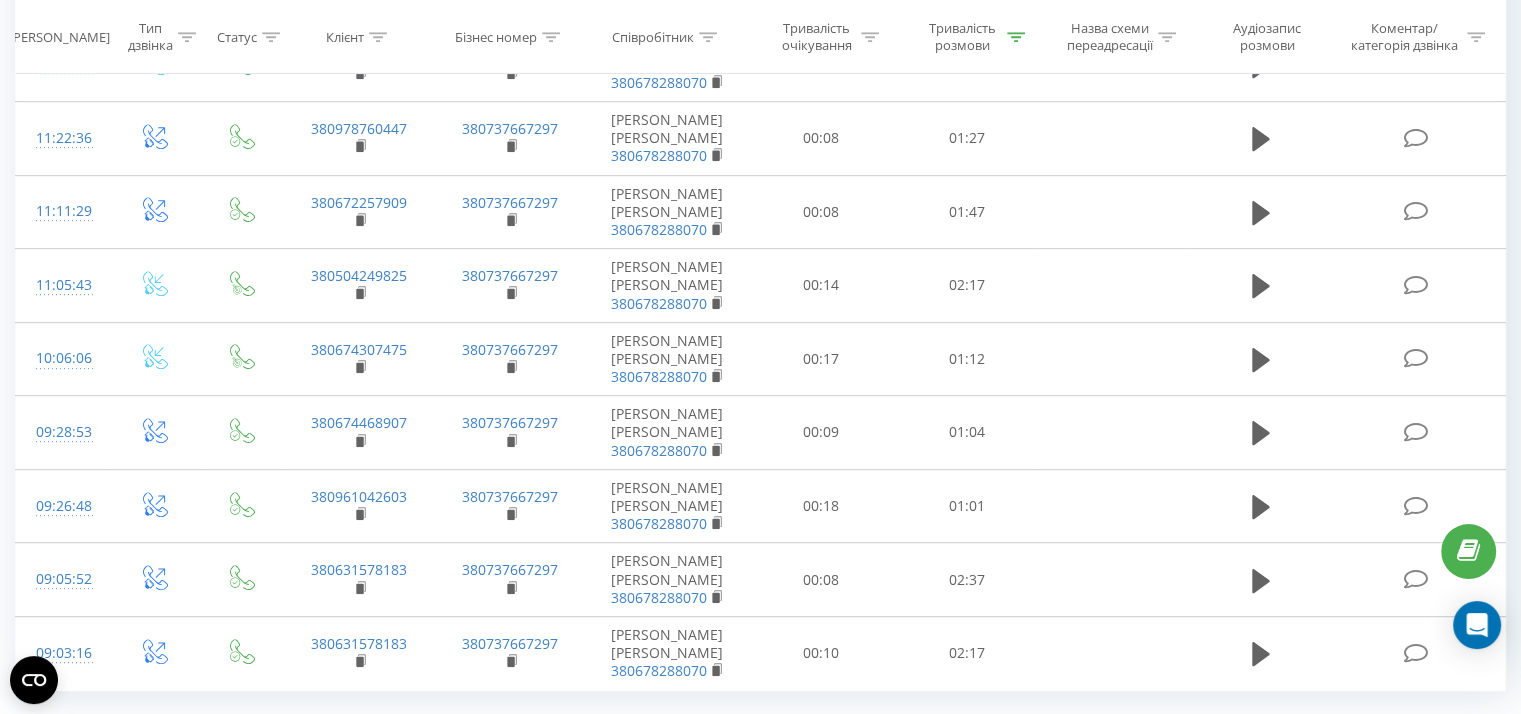 scroll, scrollTop: 980, scrollLeft: 0, axis: vertical 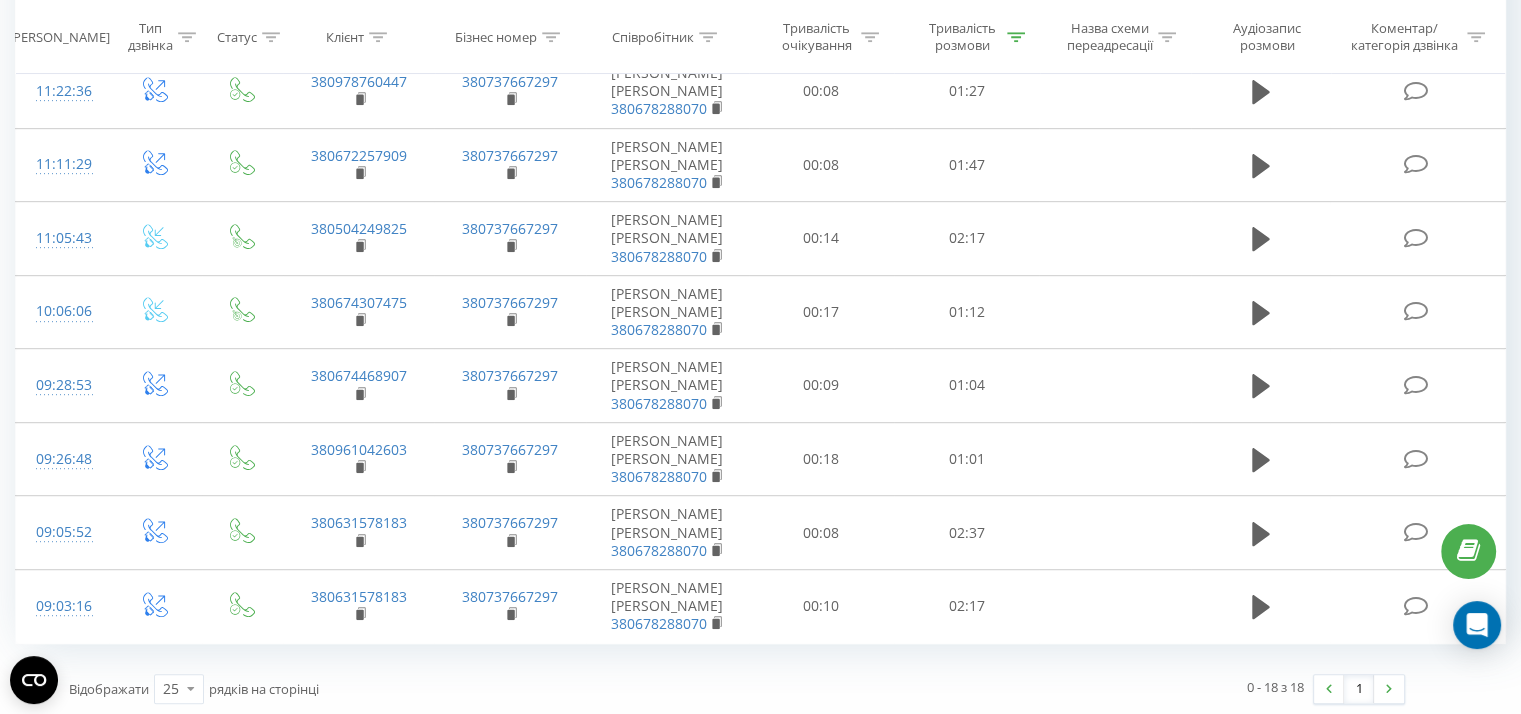 click 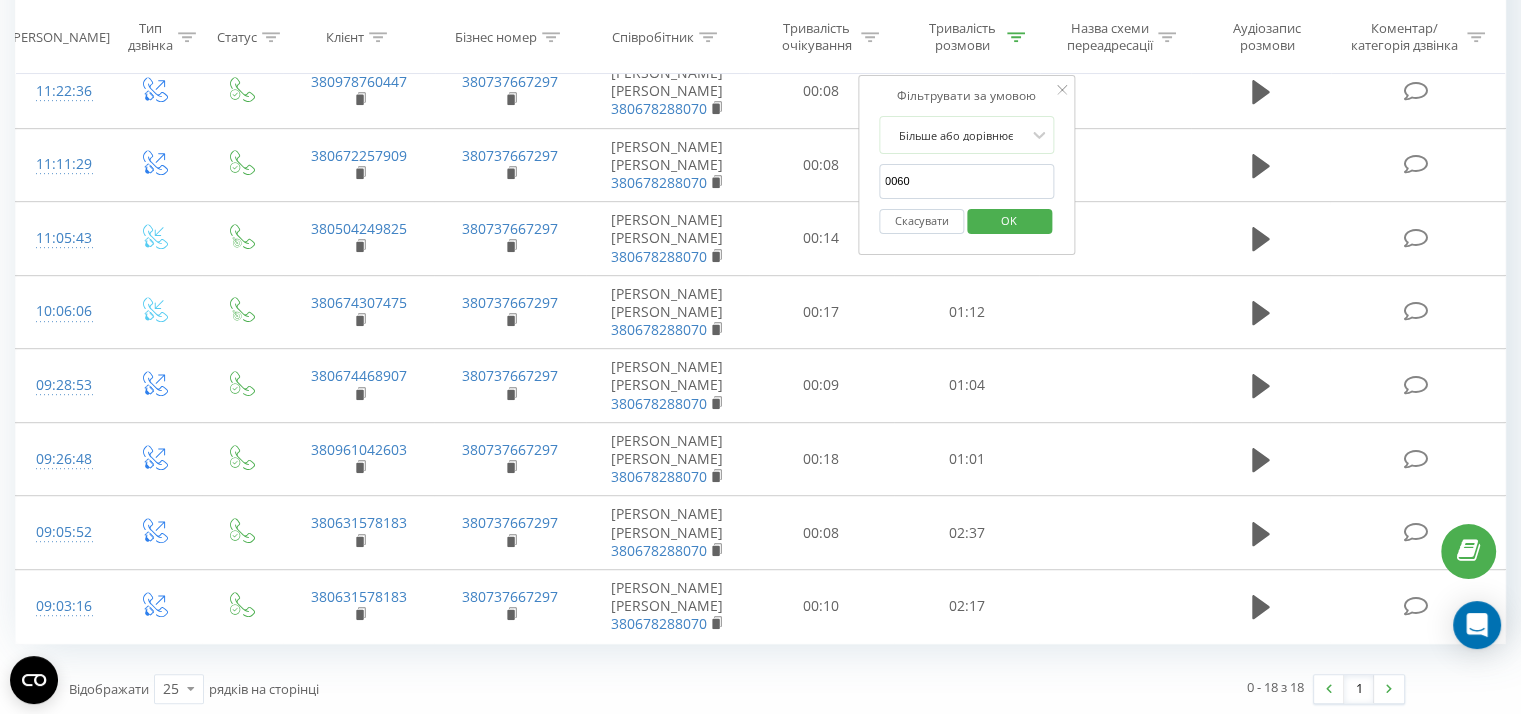 click on "OK" at bounding box center (1009, 220) 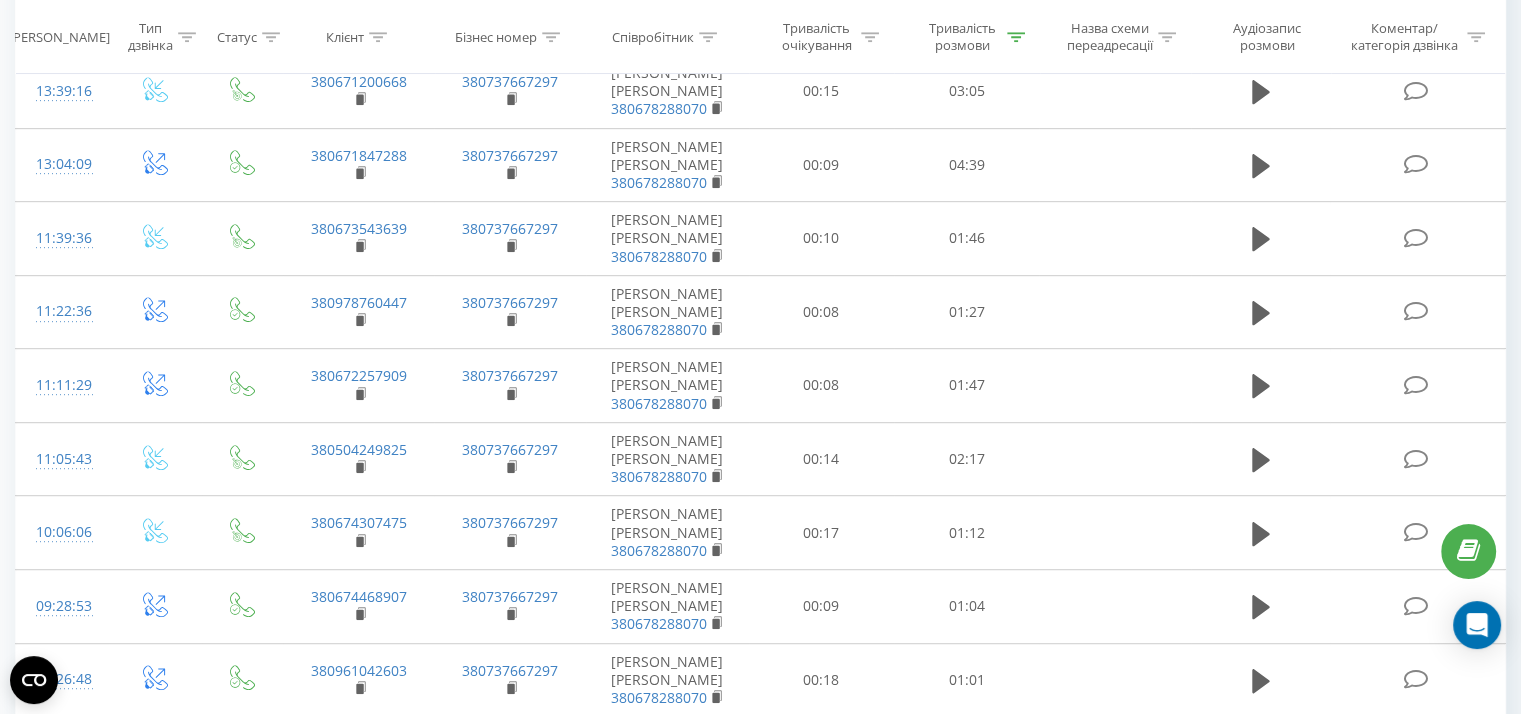 scroll, scrollTop: 1200, scrollLeft: 0, axis: vertical 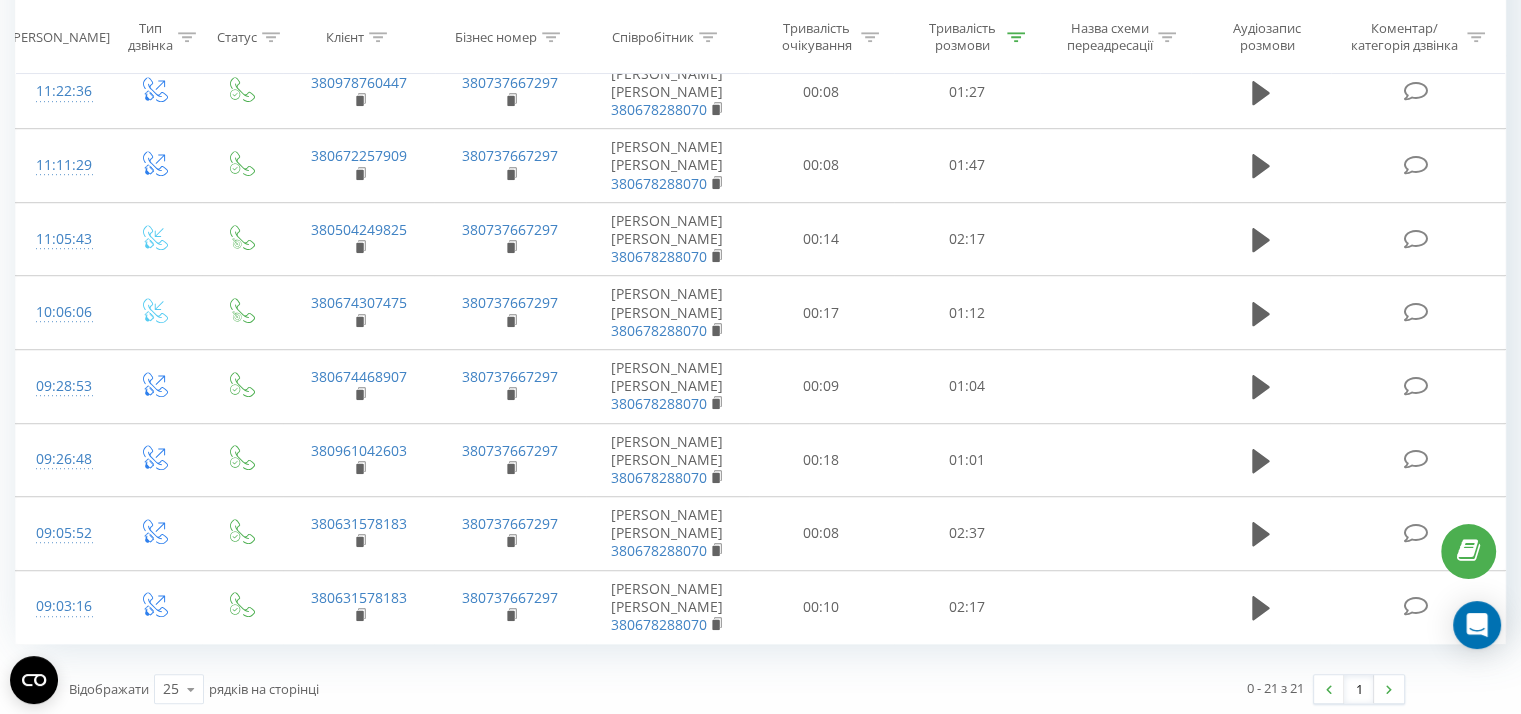 click 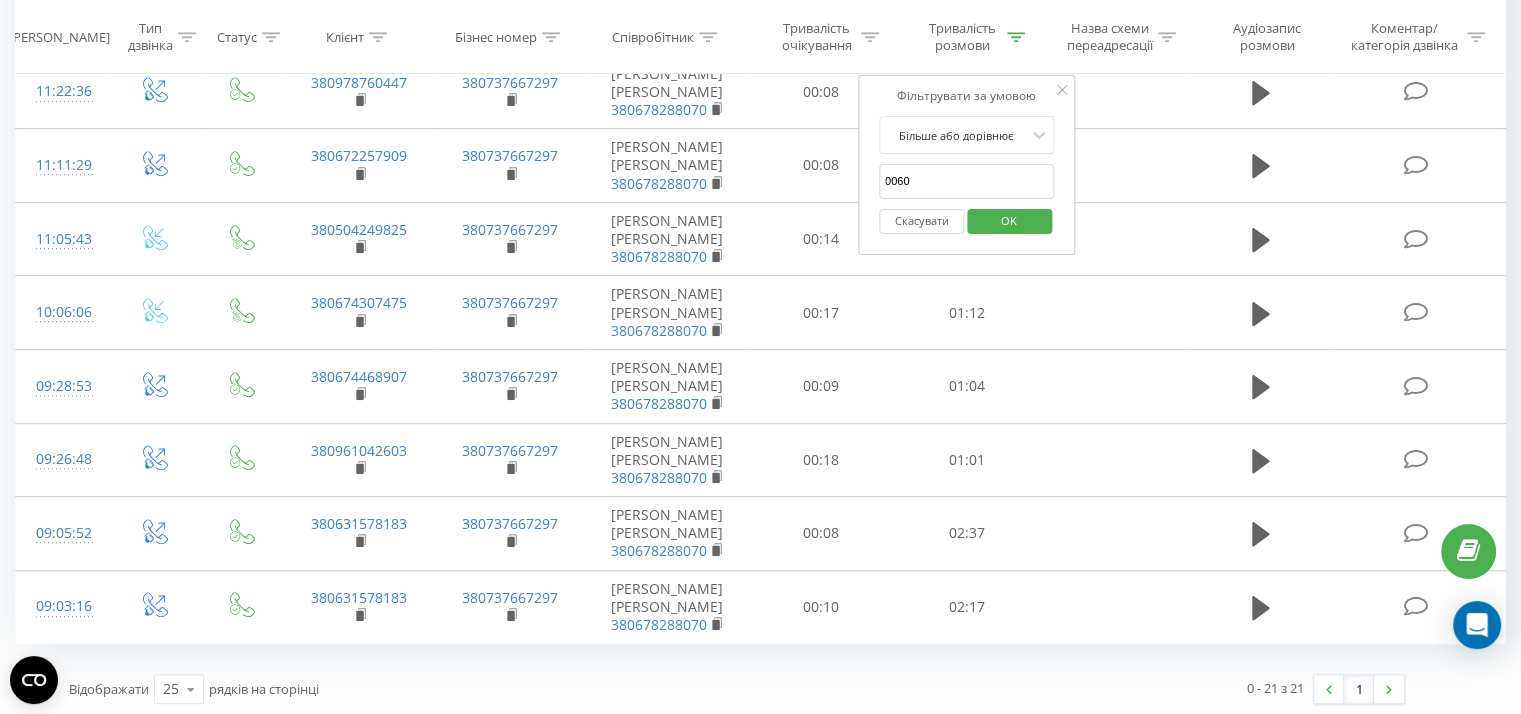 click on "OK" at bounding box center [1009, 220] 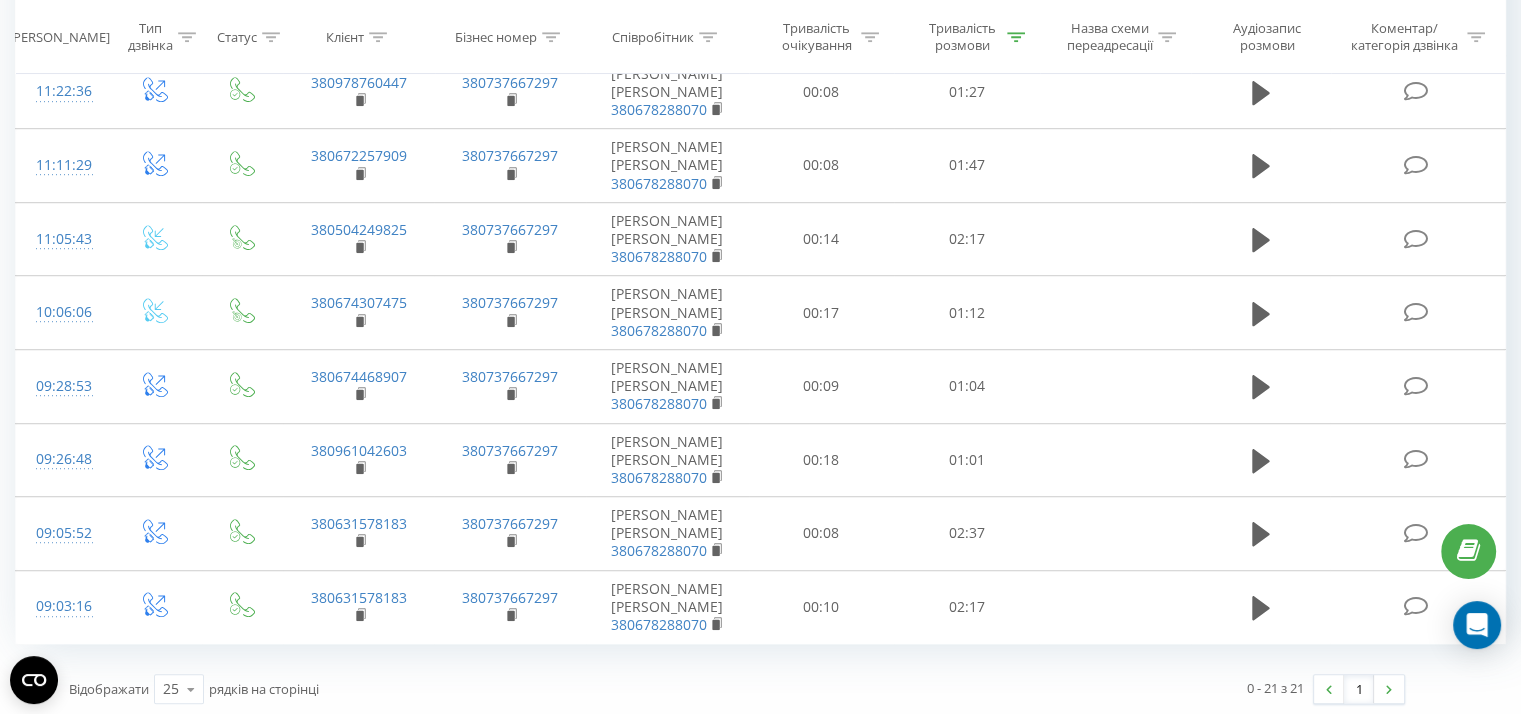 click 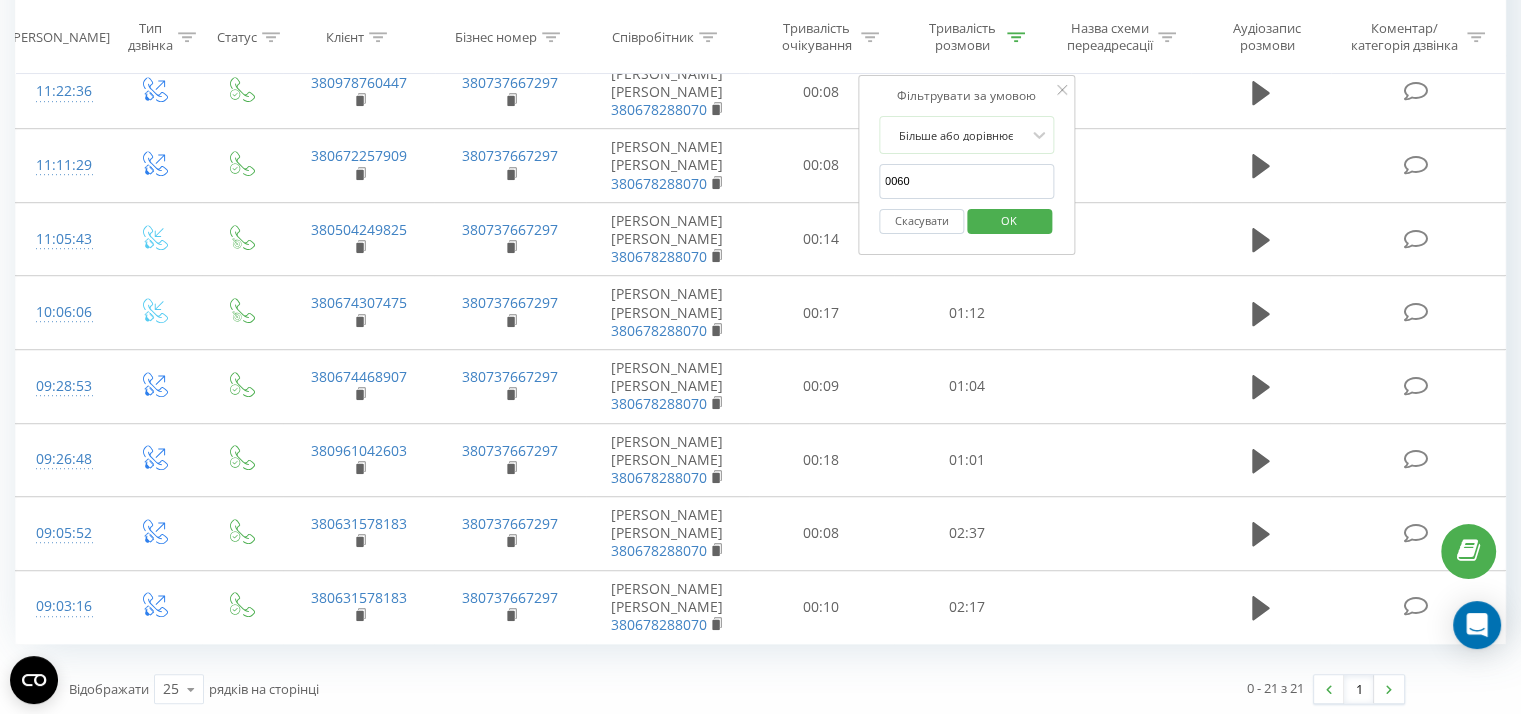 click on "0060" at bounding box center (967, 181) 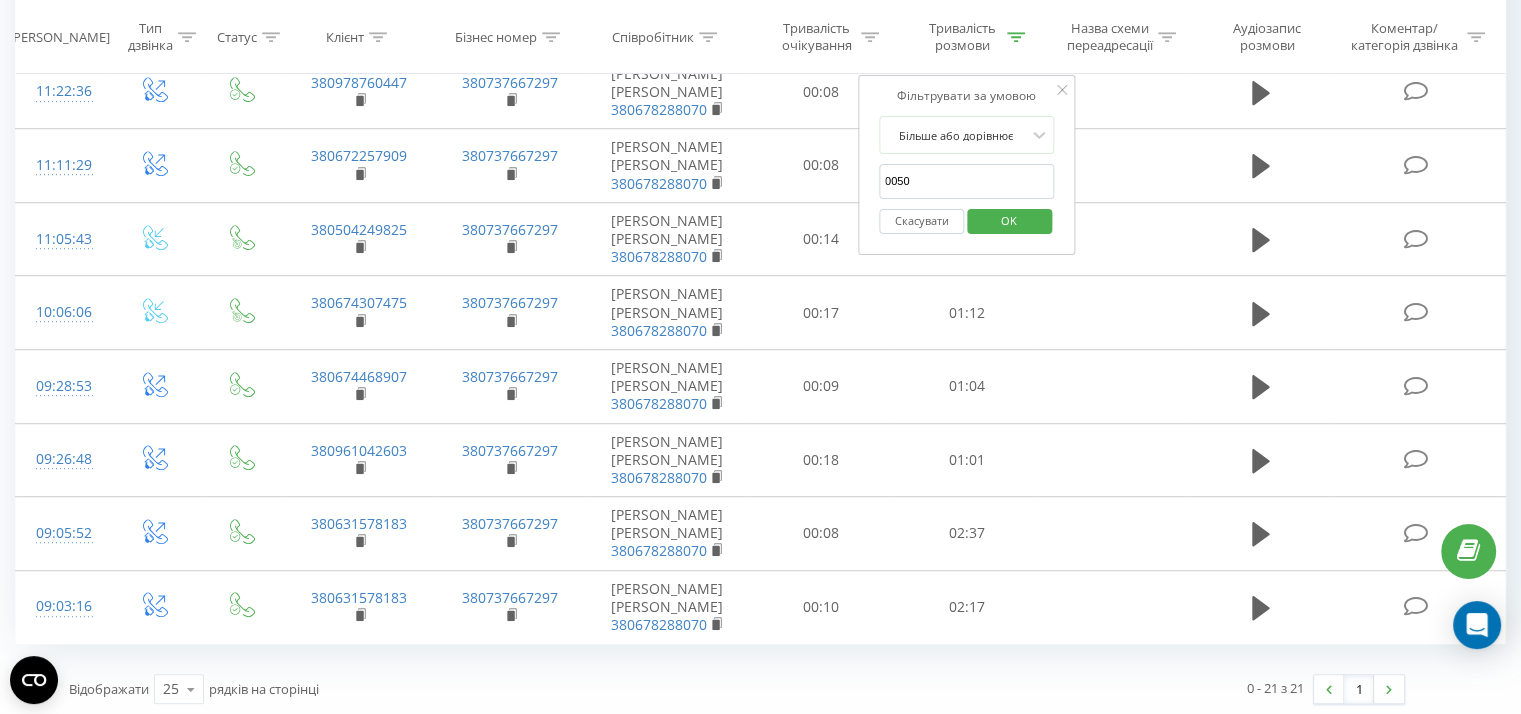 click on "OK" at bounding box center (1009, 220) 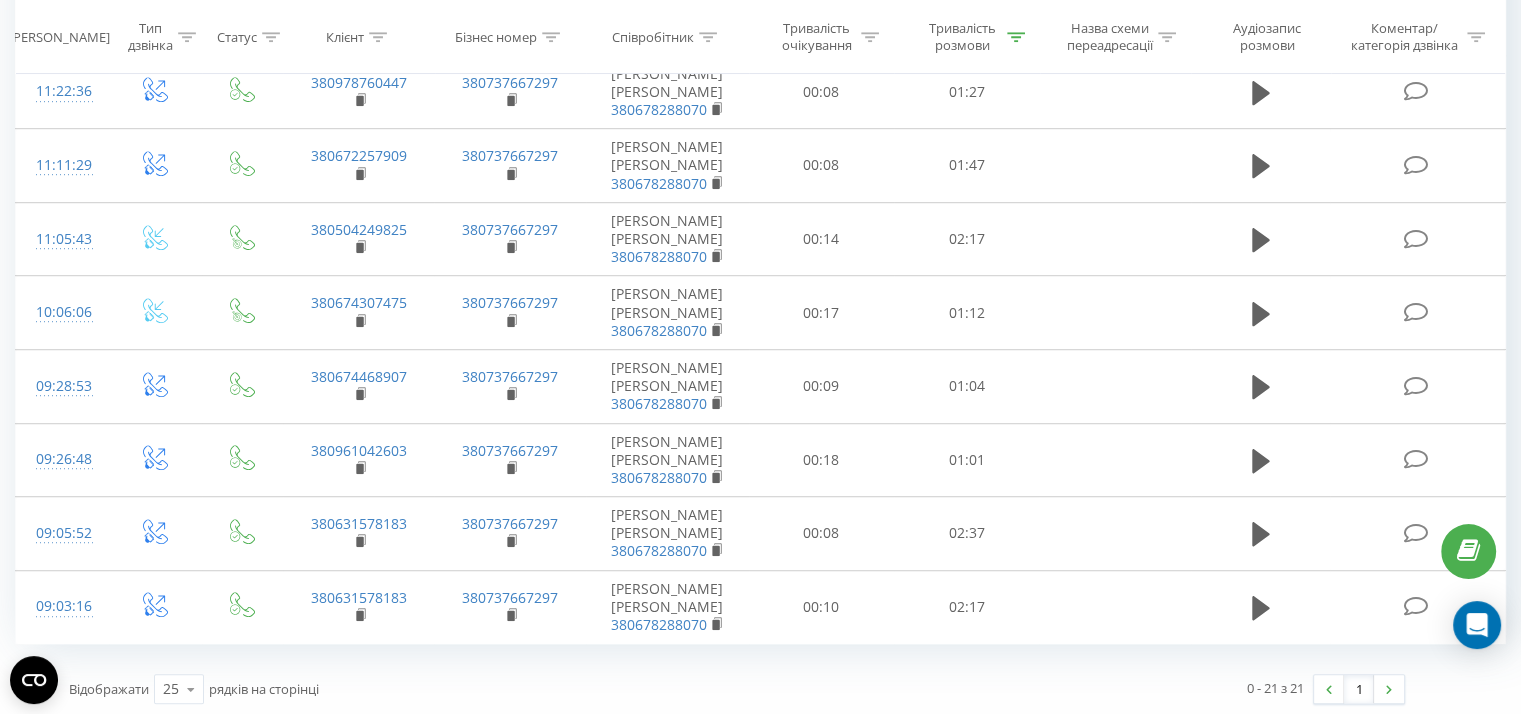 click at bounding box center [1016, 37] 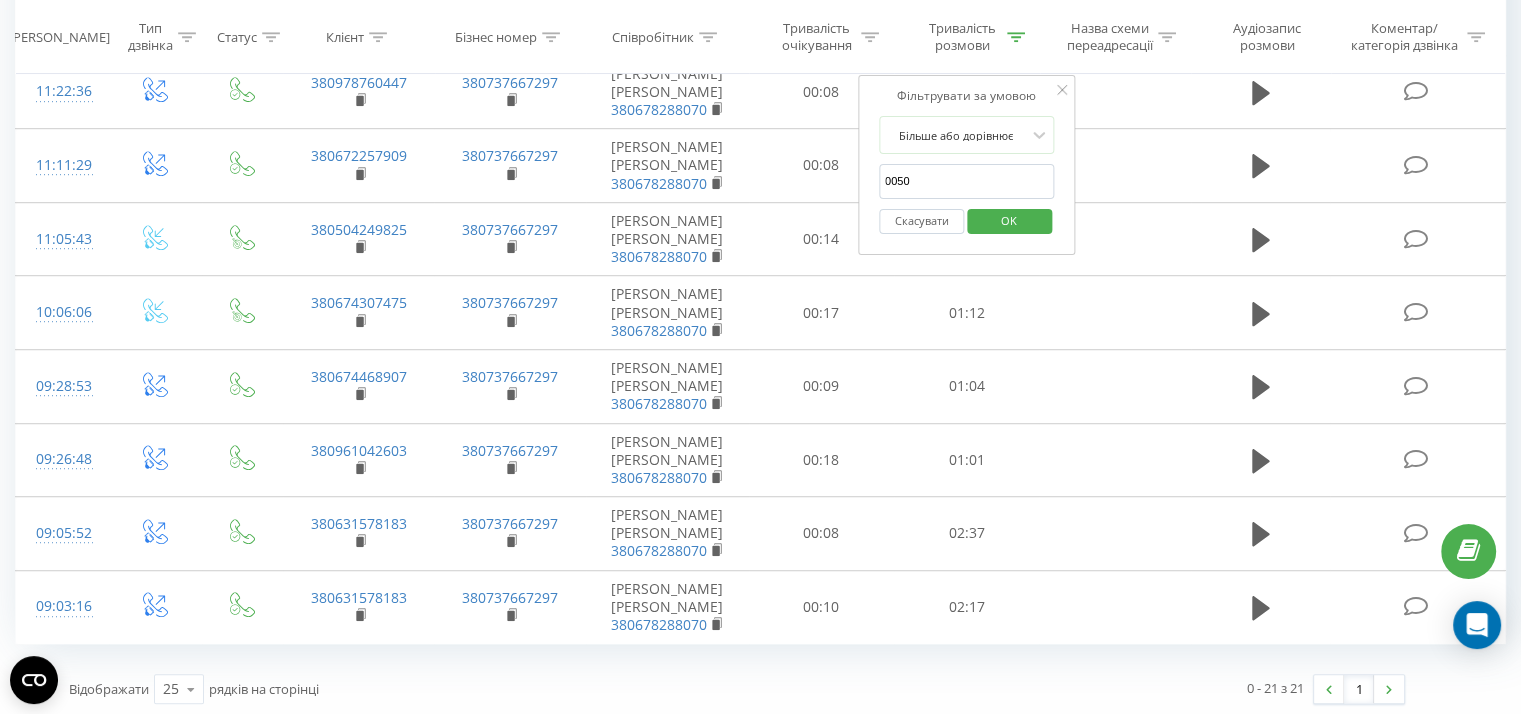 click on "0050" at bounding box center [967, 181] 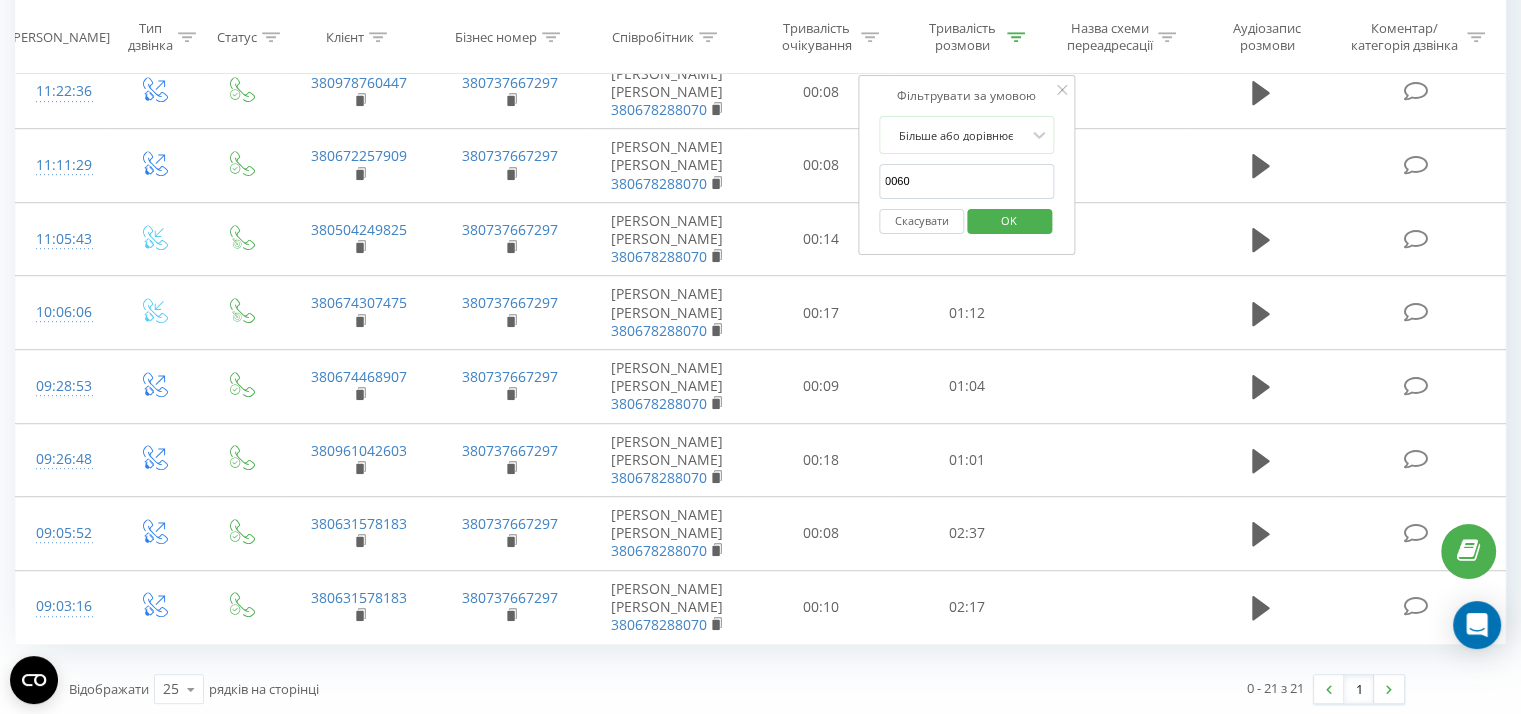 type on "0060" 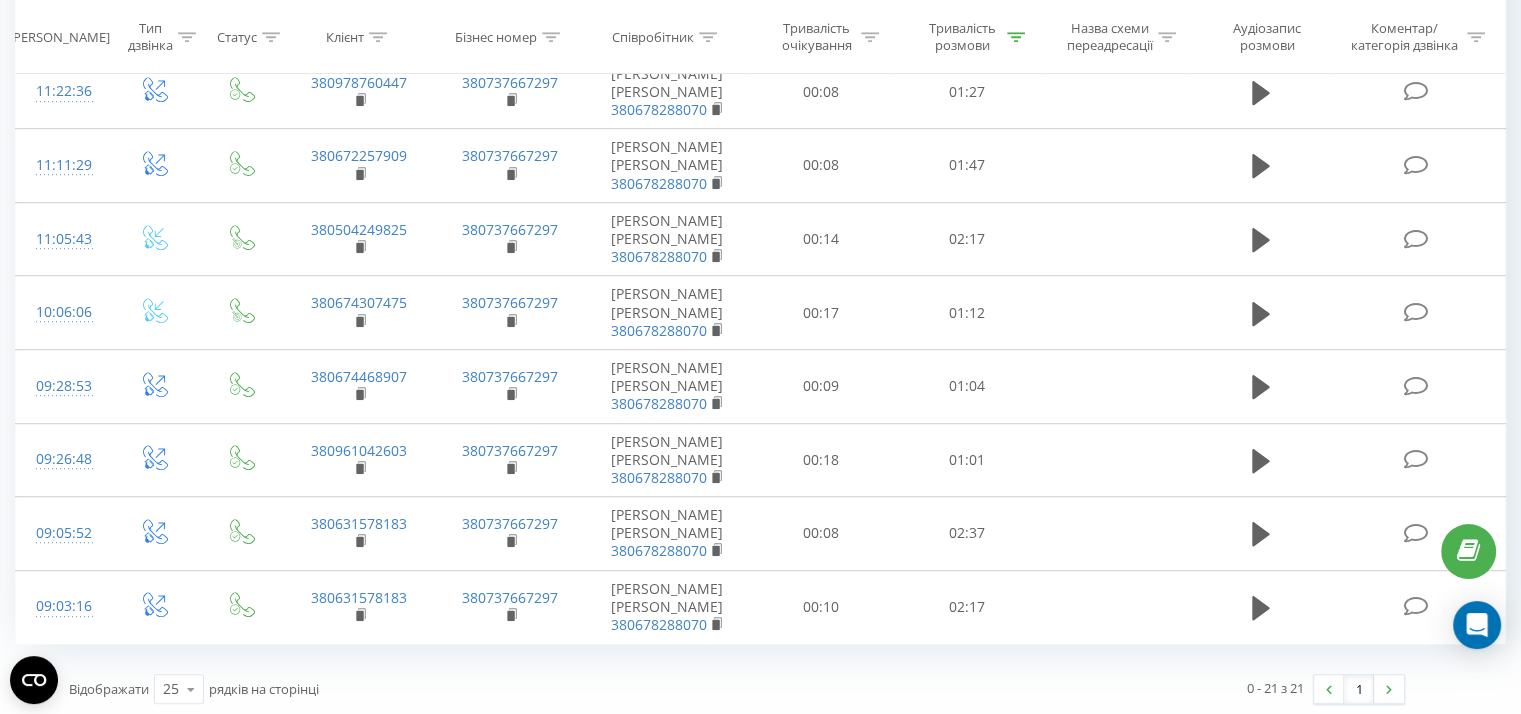 click 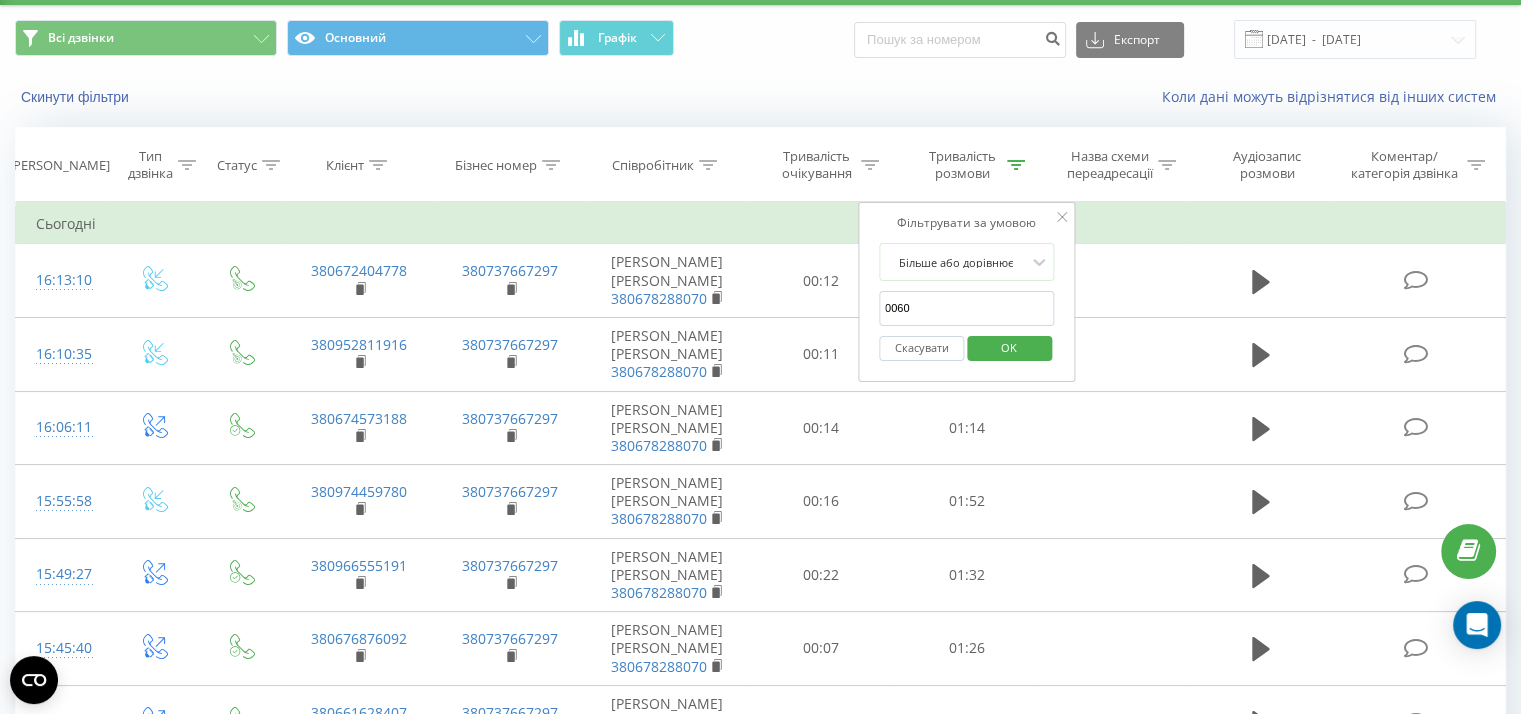 scroll, scrollTop: 0, scrollLeft: 0, axis: both 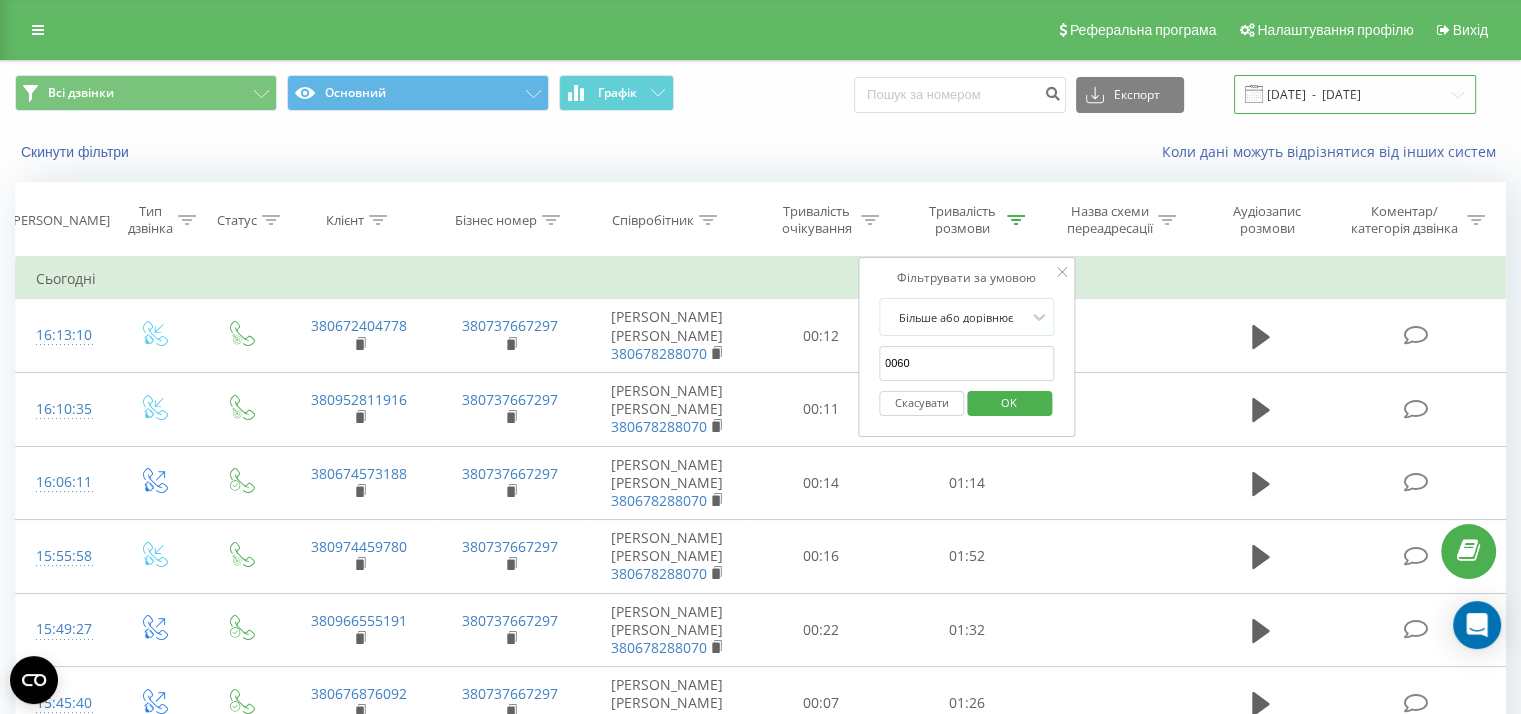 click on "[DATE]  -  [DATE]" at bounding box center [1355, 94] 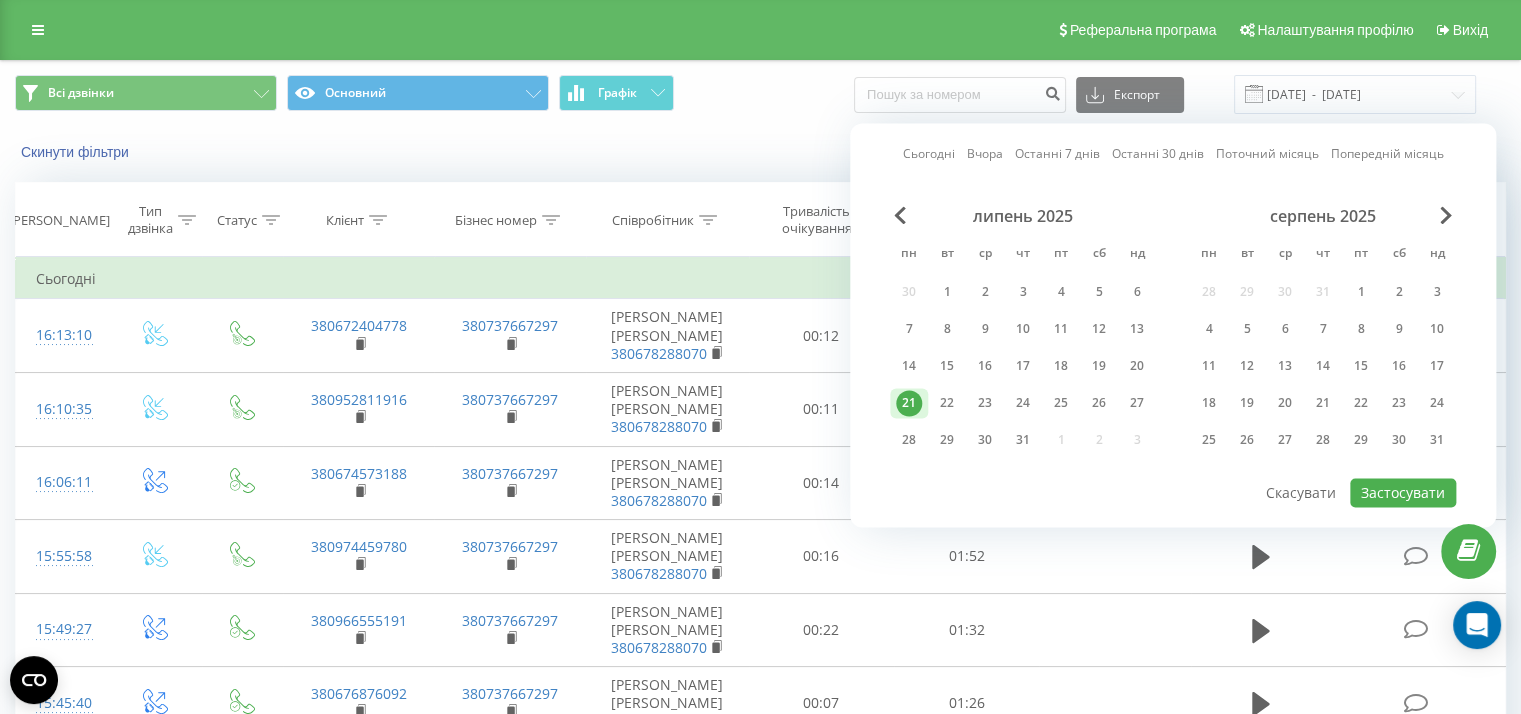 click on "Поточний місяць" at bounding box center (1267, 154) 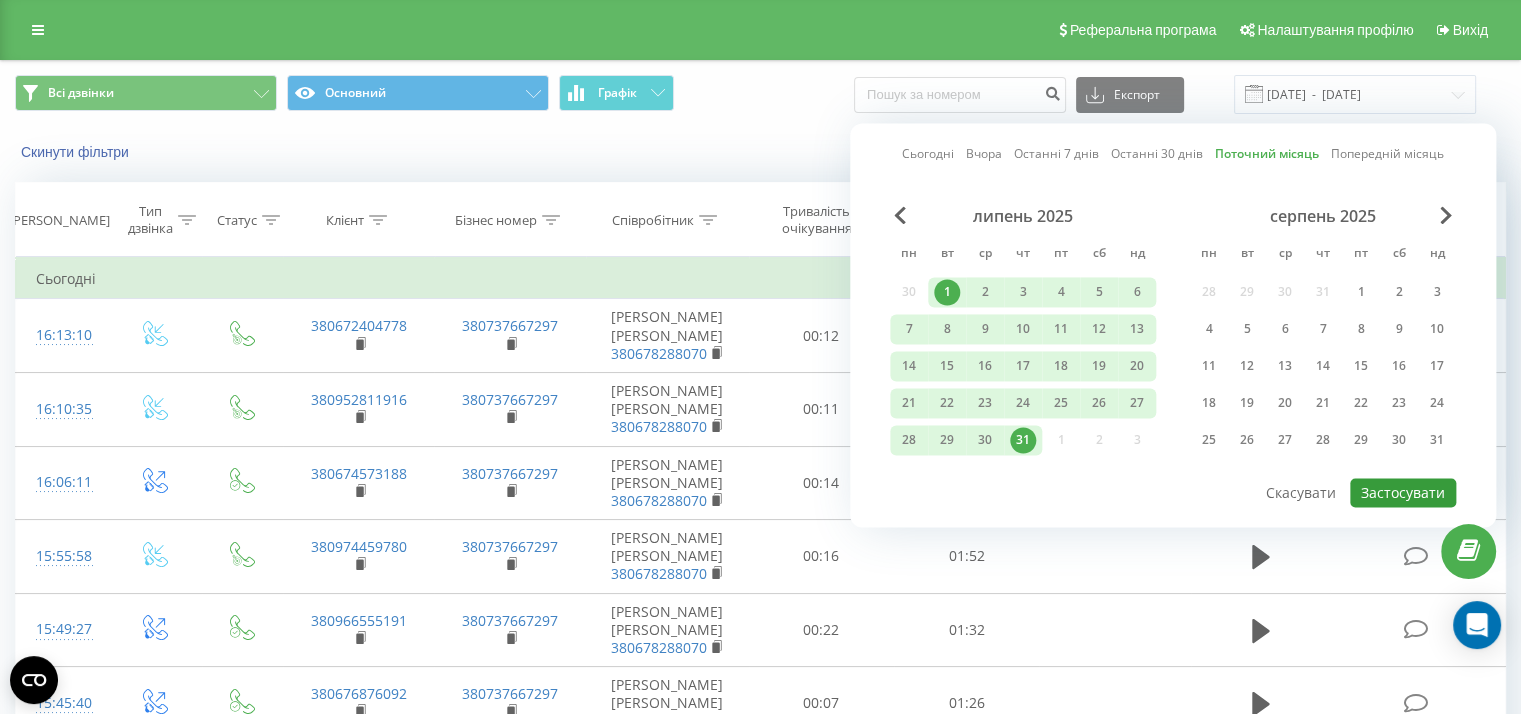 click on "Застосувати" at bounding box center (1403, 492) 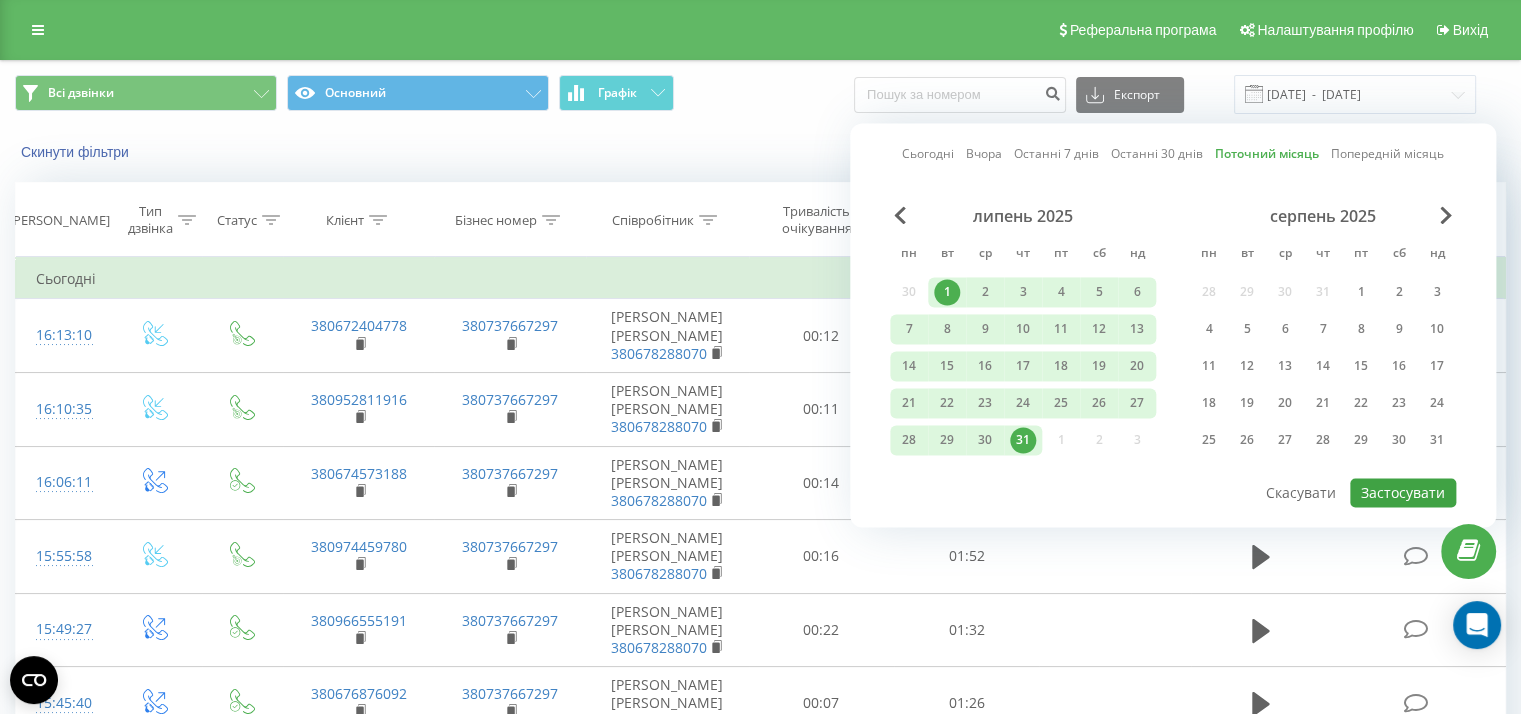 type on "[DATE]  -  [DATE]" 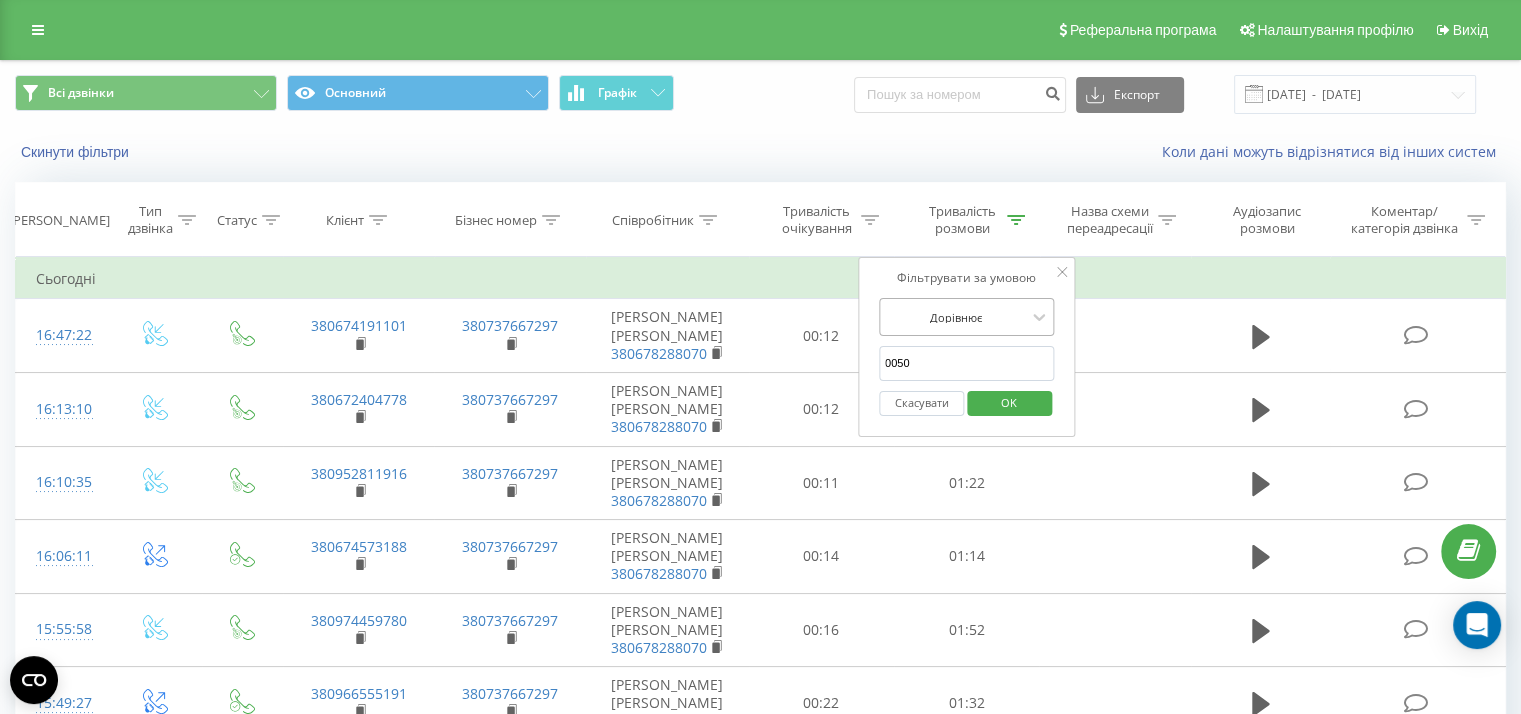click on "Дорівнює" at bounding box center (956, 317) 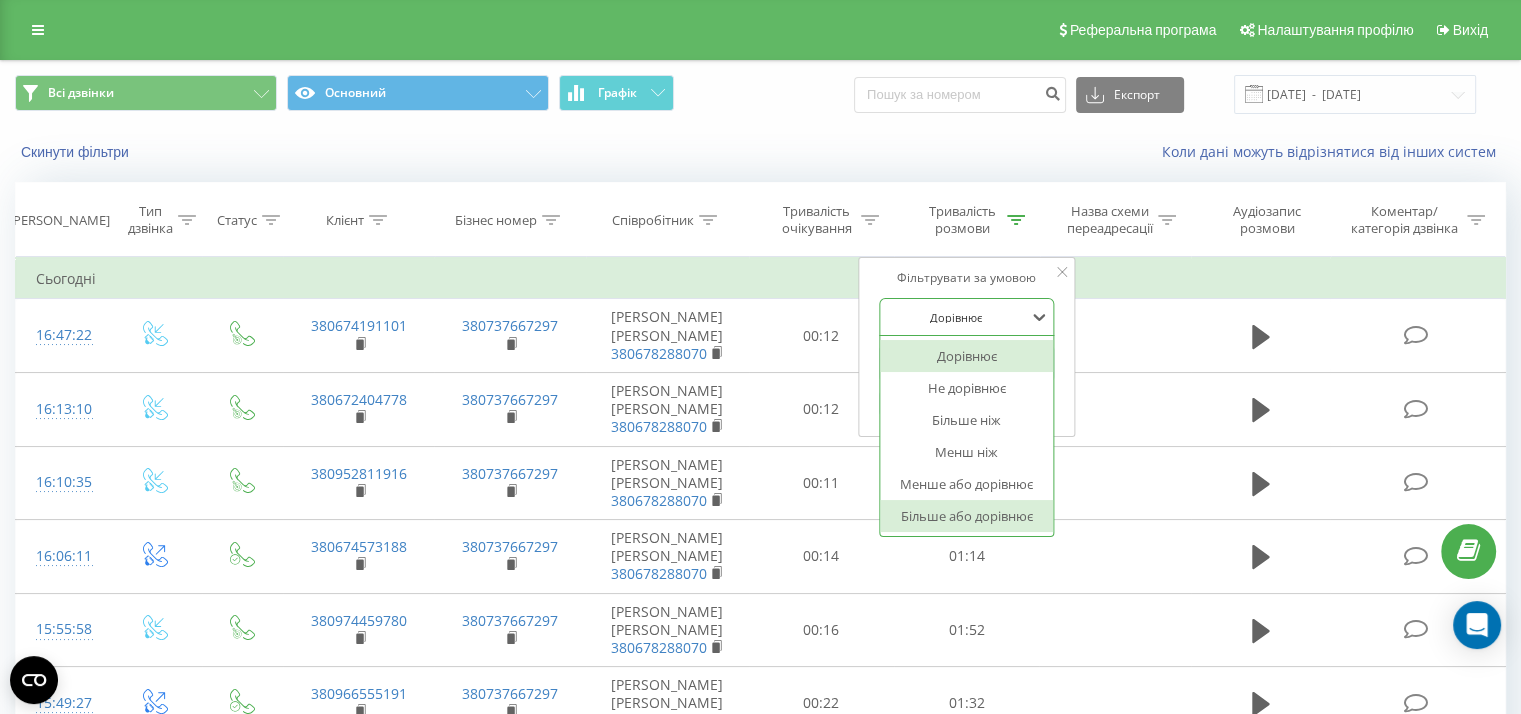 click on "Більше або дорівнює" at bounding box center [967, 516] 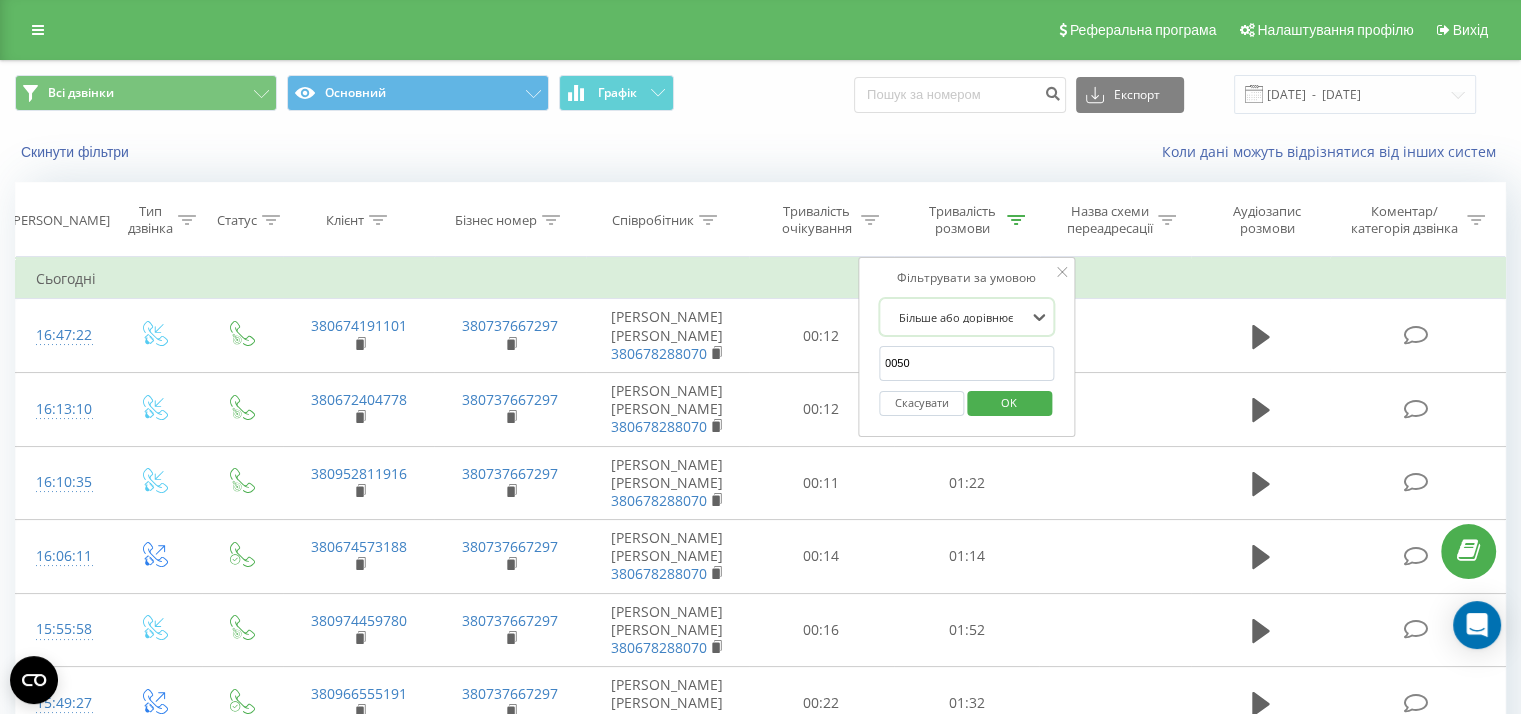 click on "OK" at bounding box center (1009, 402) 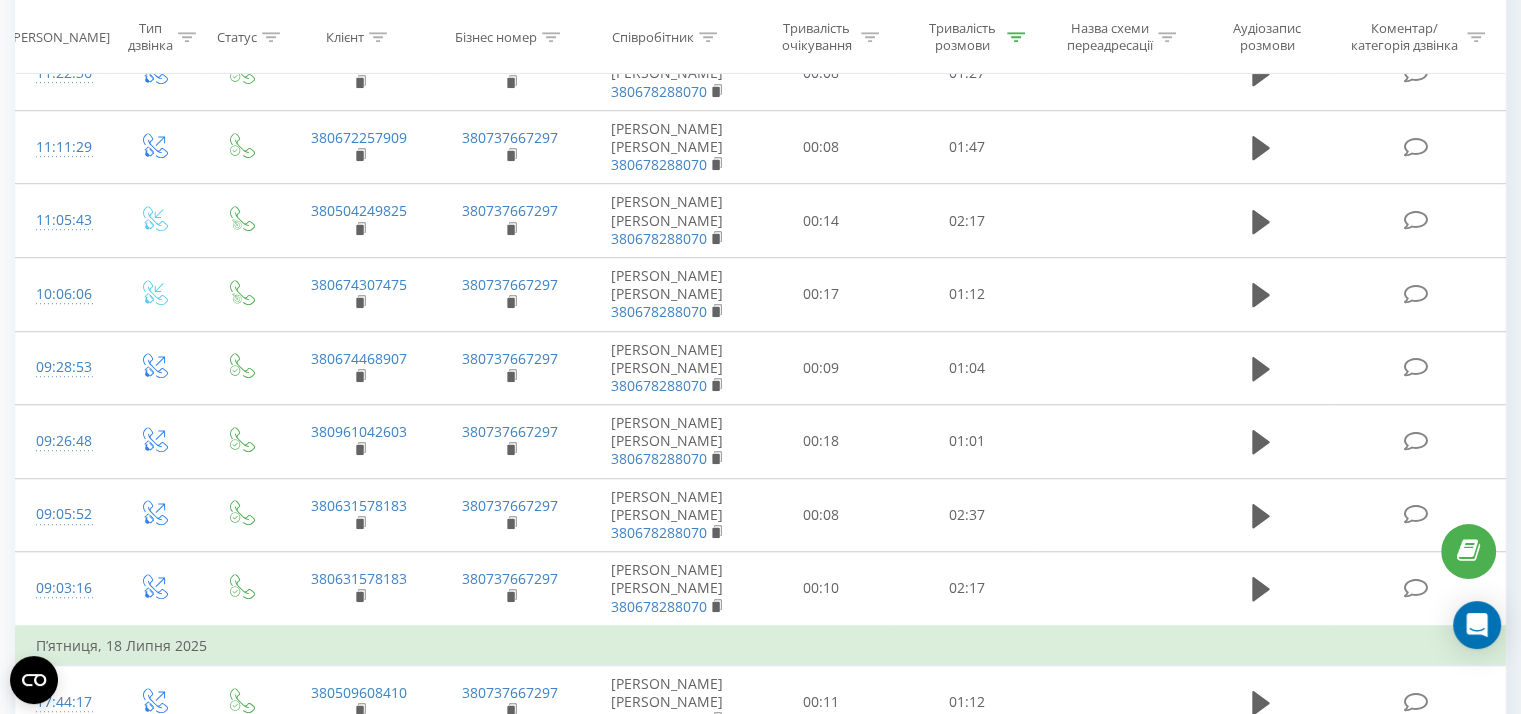 scroll, scrollTop: 1534, scrollLeft: 0, axis: vertical 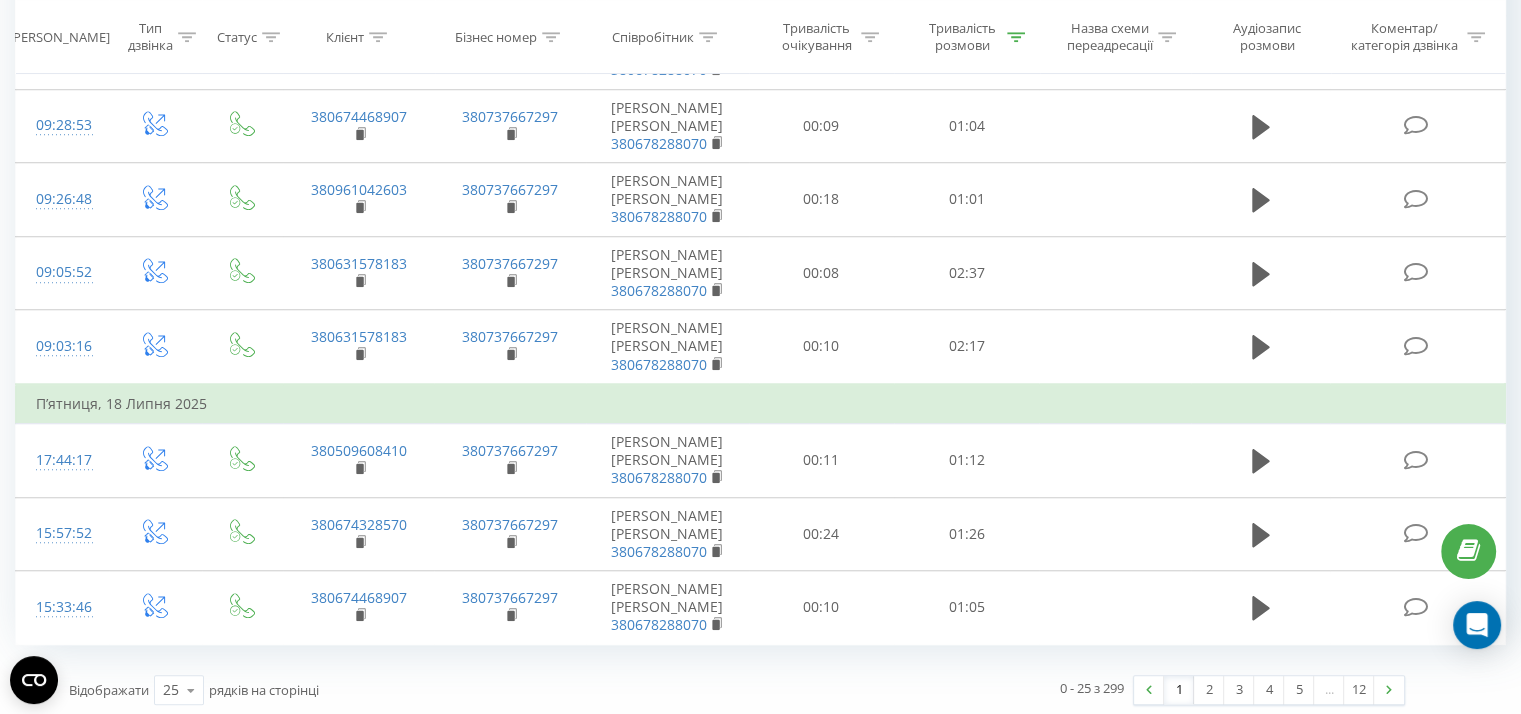 click 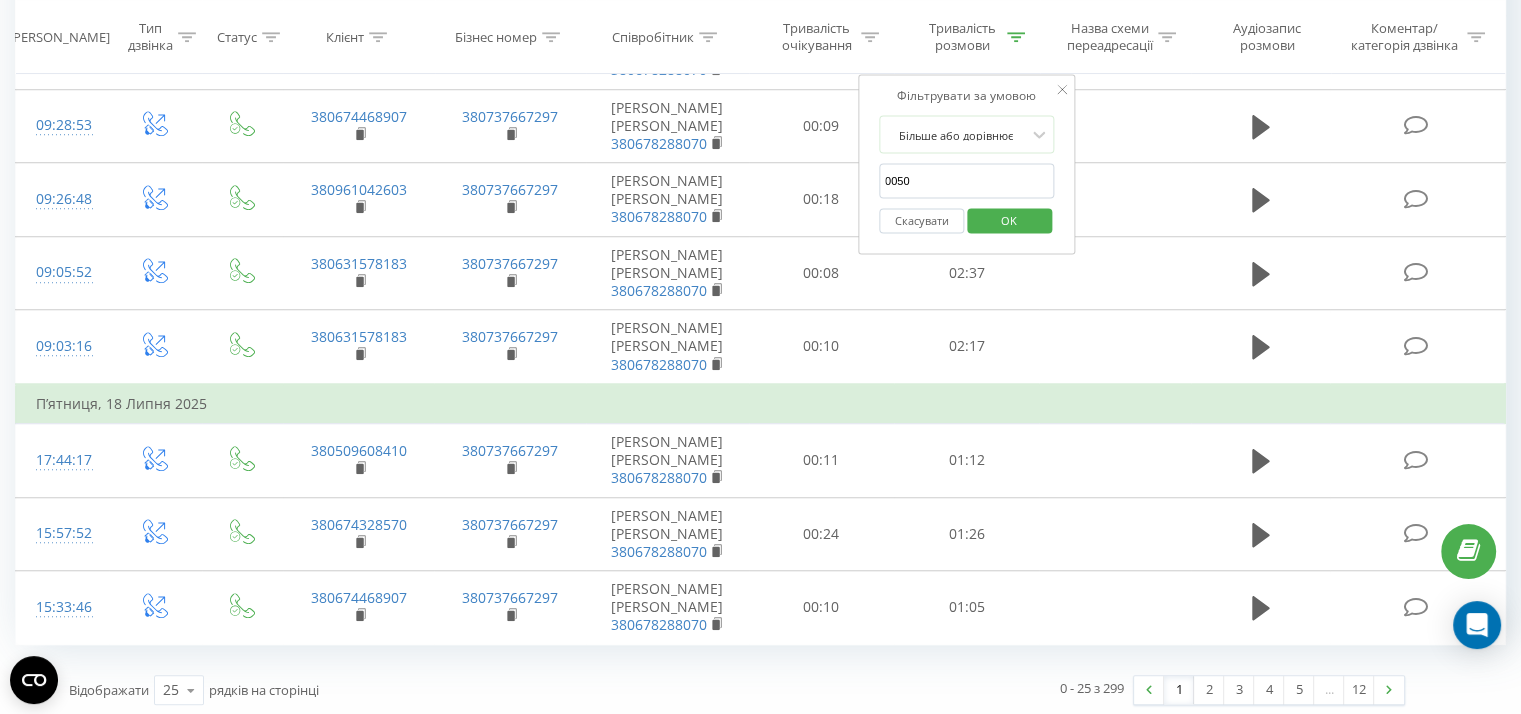 click on "0050" at bounding box center [967, 181] 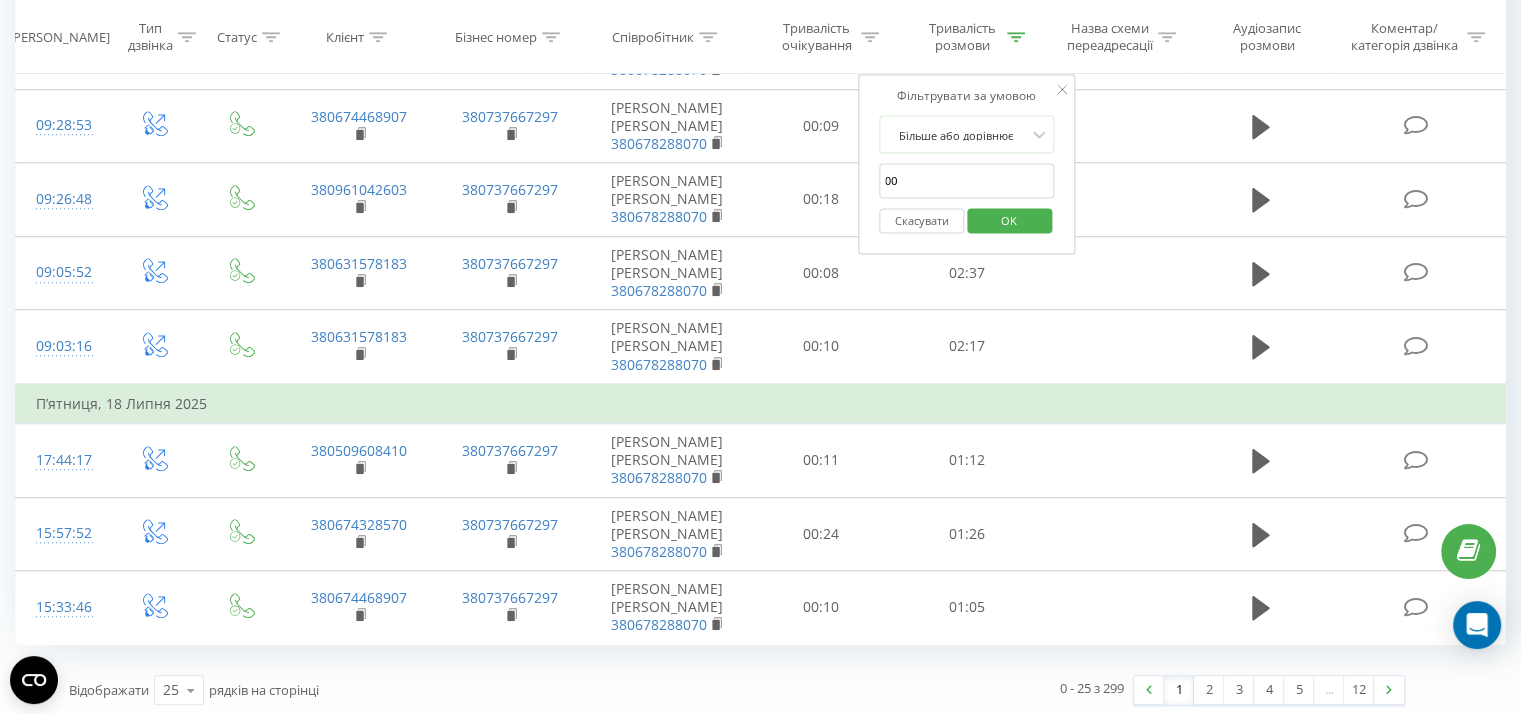 type on "0" 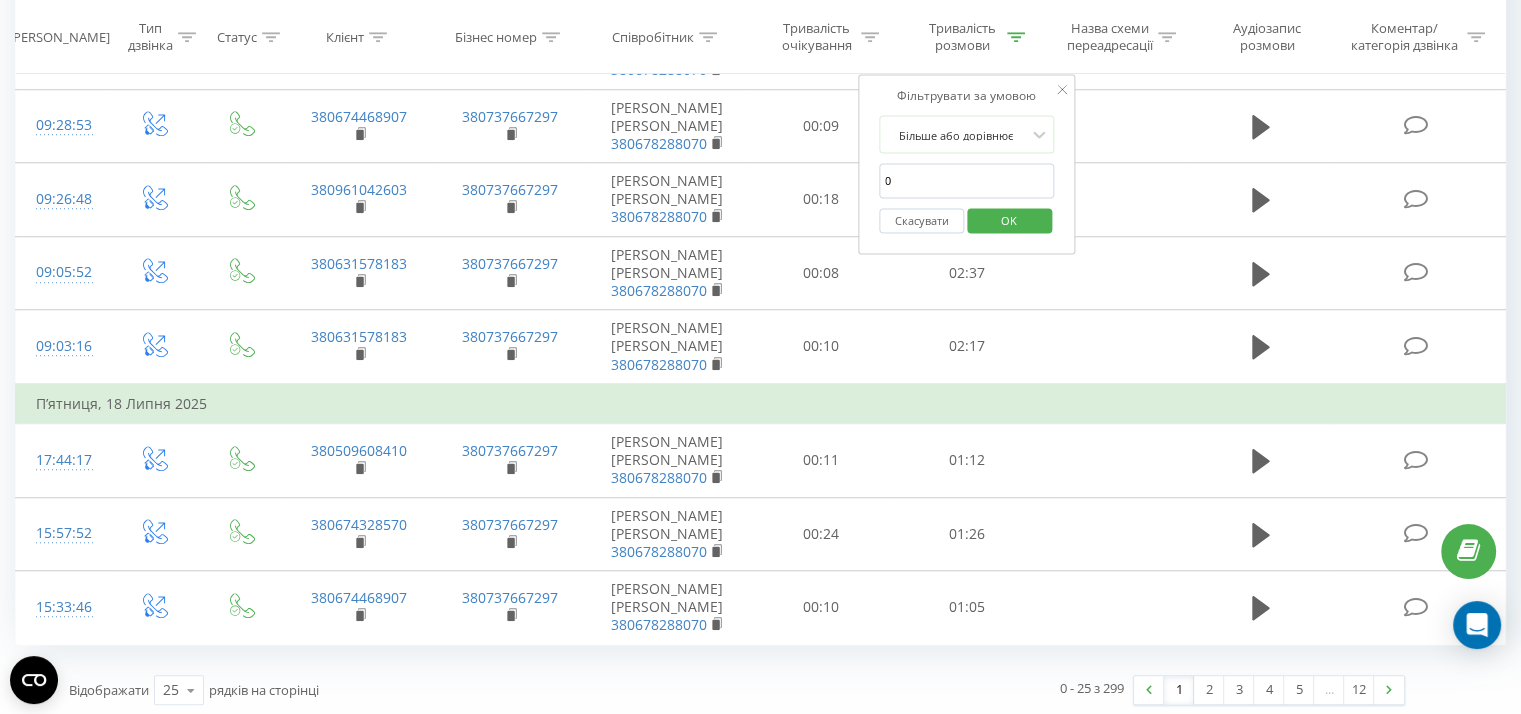 type on "0060" 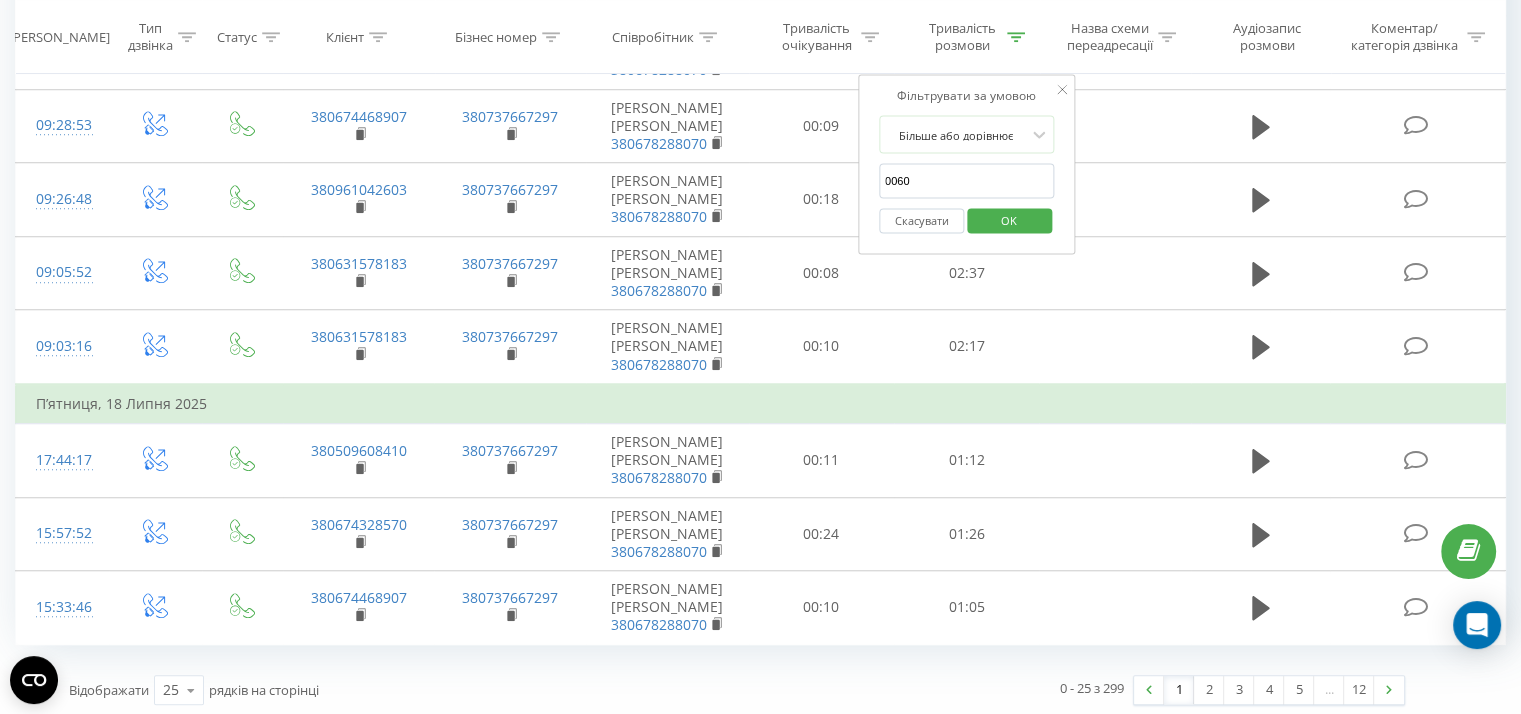 click on "OK" at bounding box center (1009, 219) 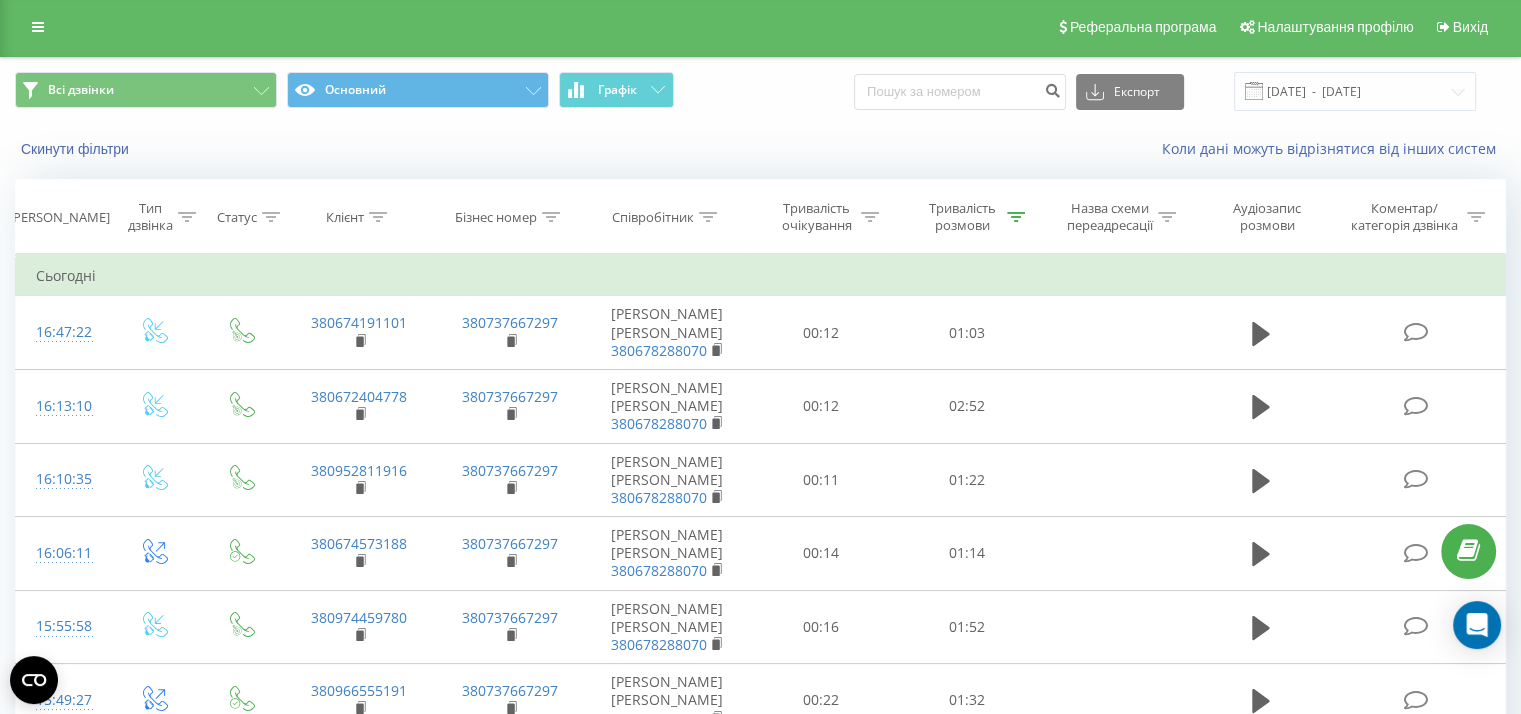 scroll, scrollTop: 0, scrollLeft: 0, axis: both 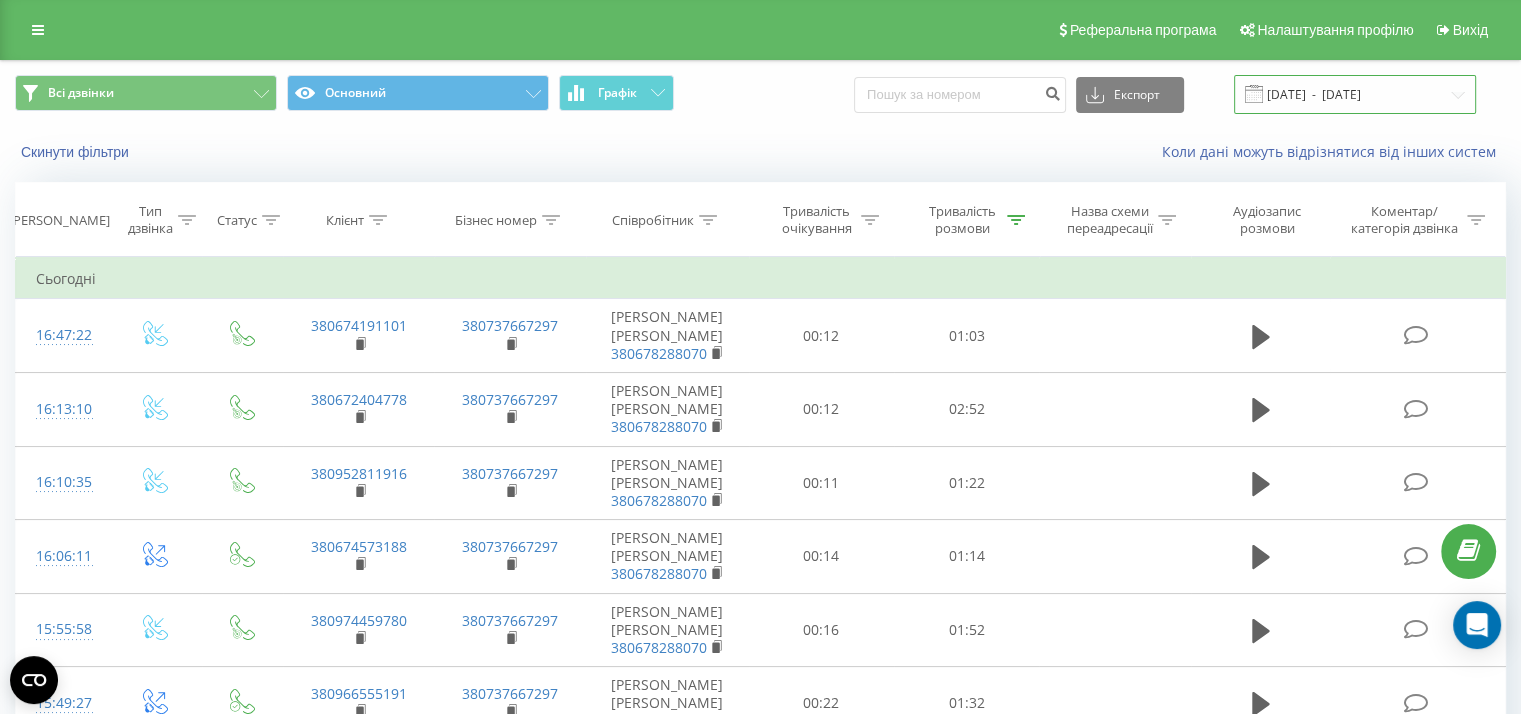 click on "[DATE]  -  [DATE]" at bounding box center [1355, 94] 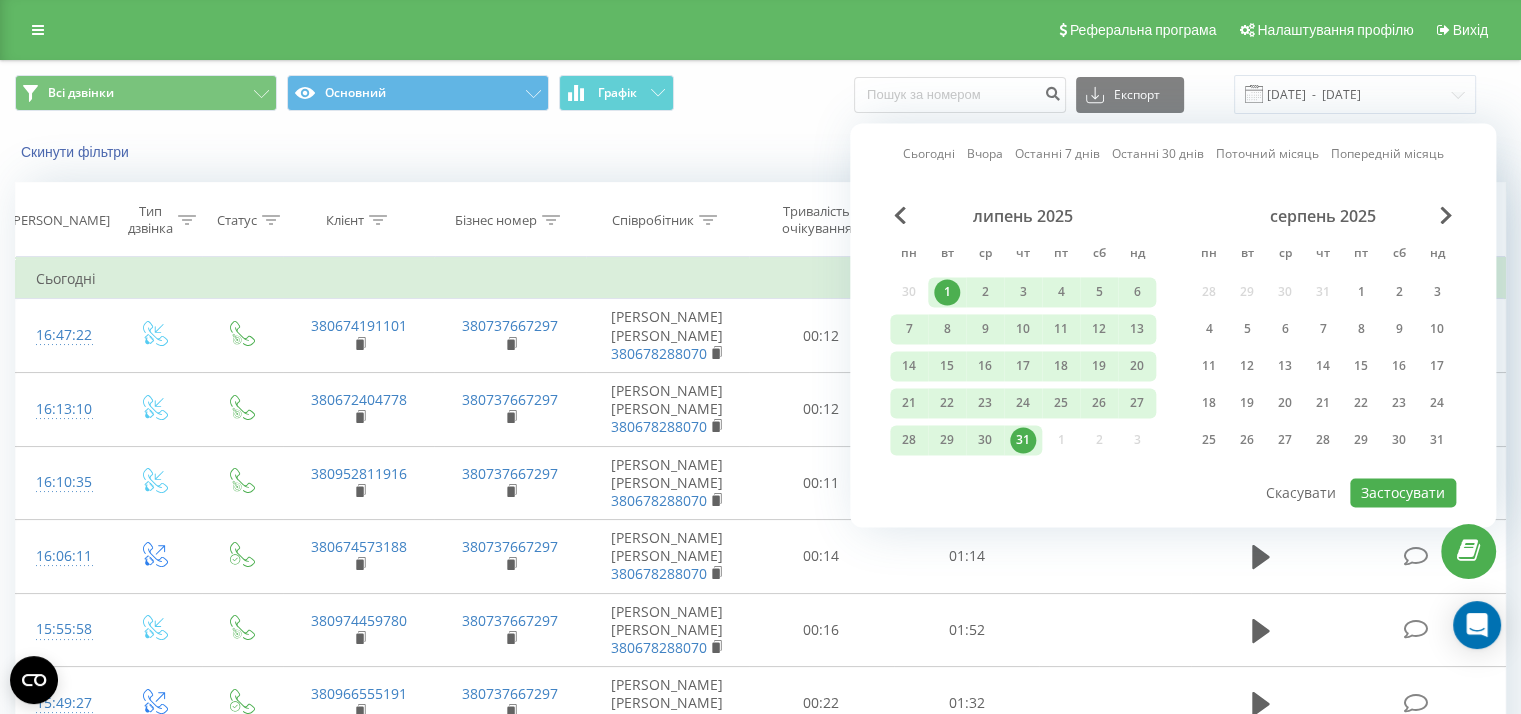 click on "Сьогодні" at bounding box center (929, 154) 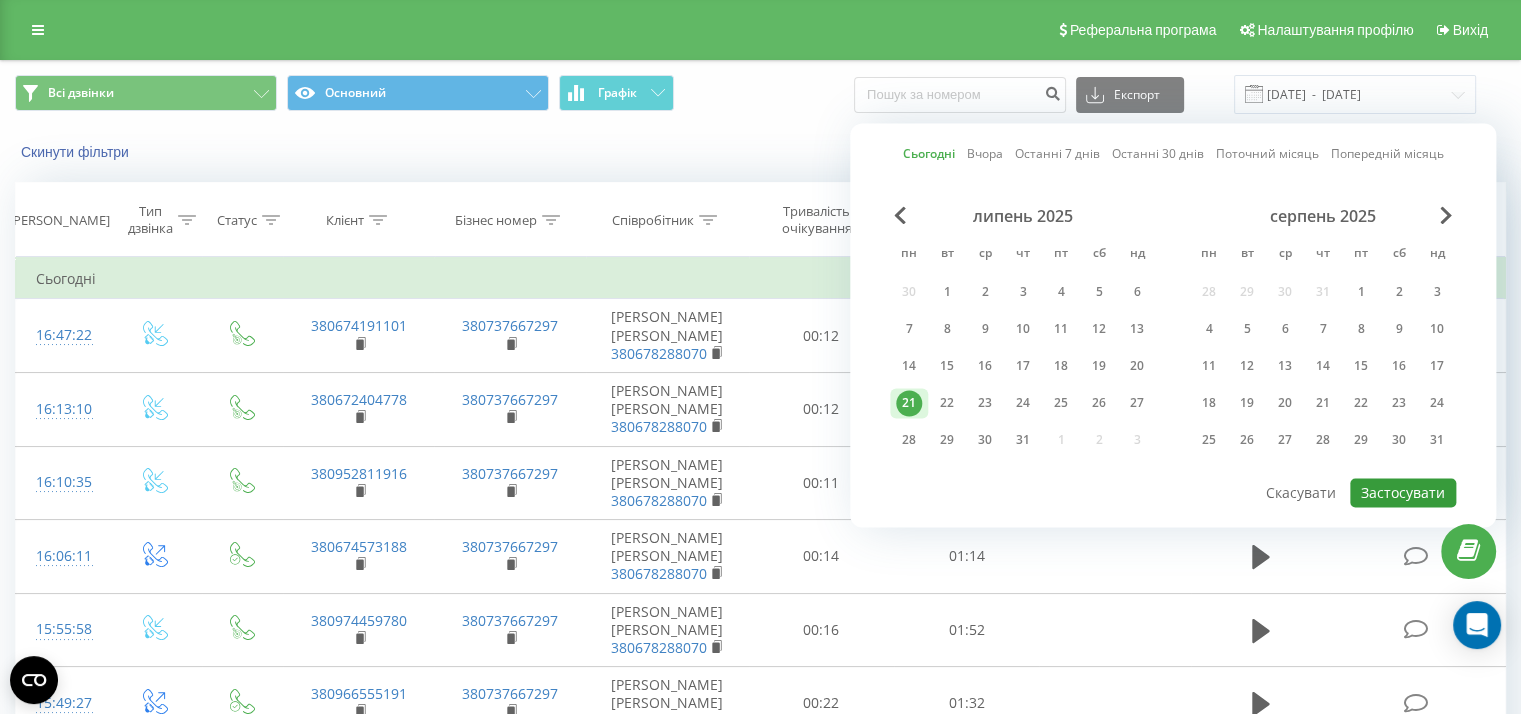 click on "Застосувати" at bounding box center (1403, 492) 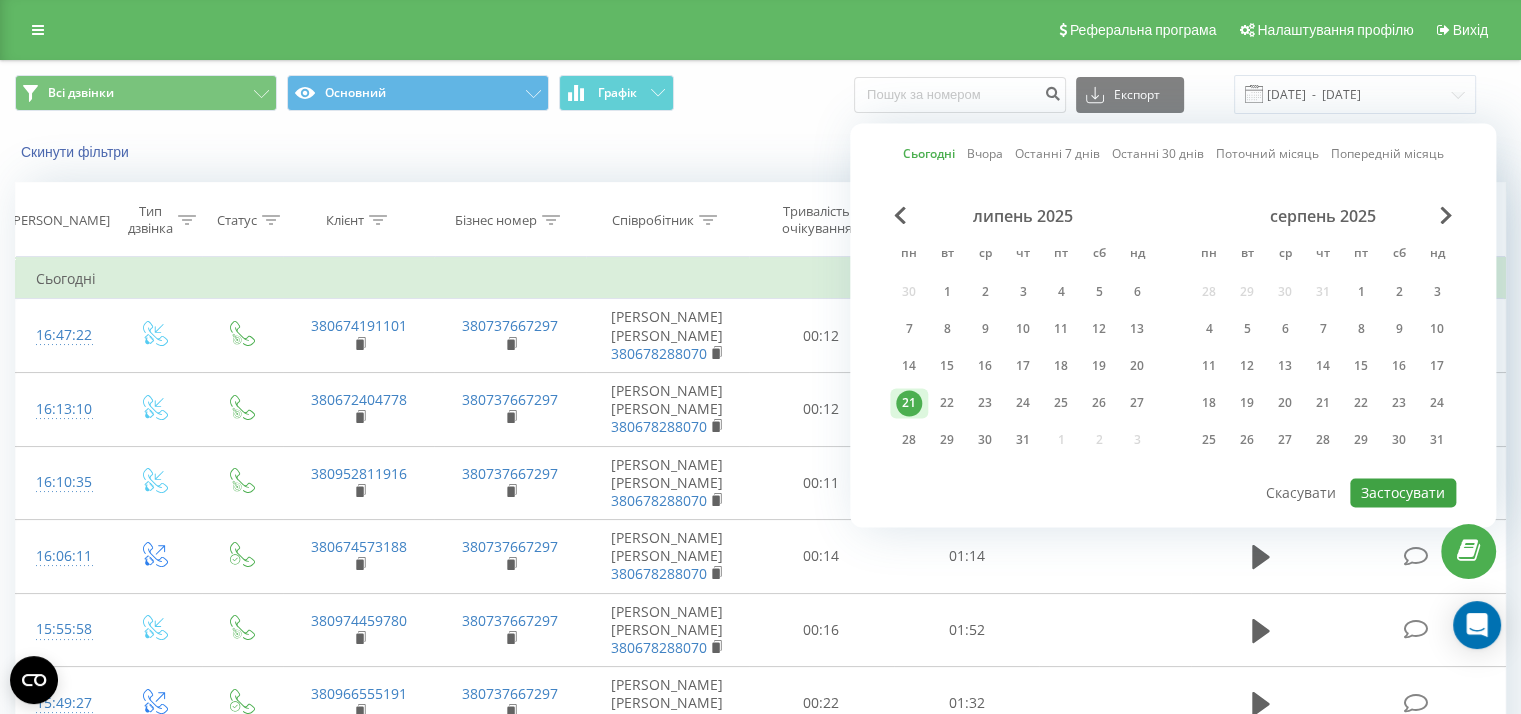 type on "[DATE]  -  [DATE]" 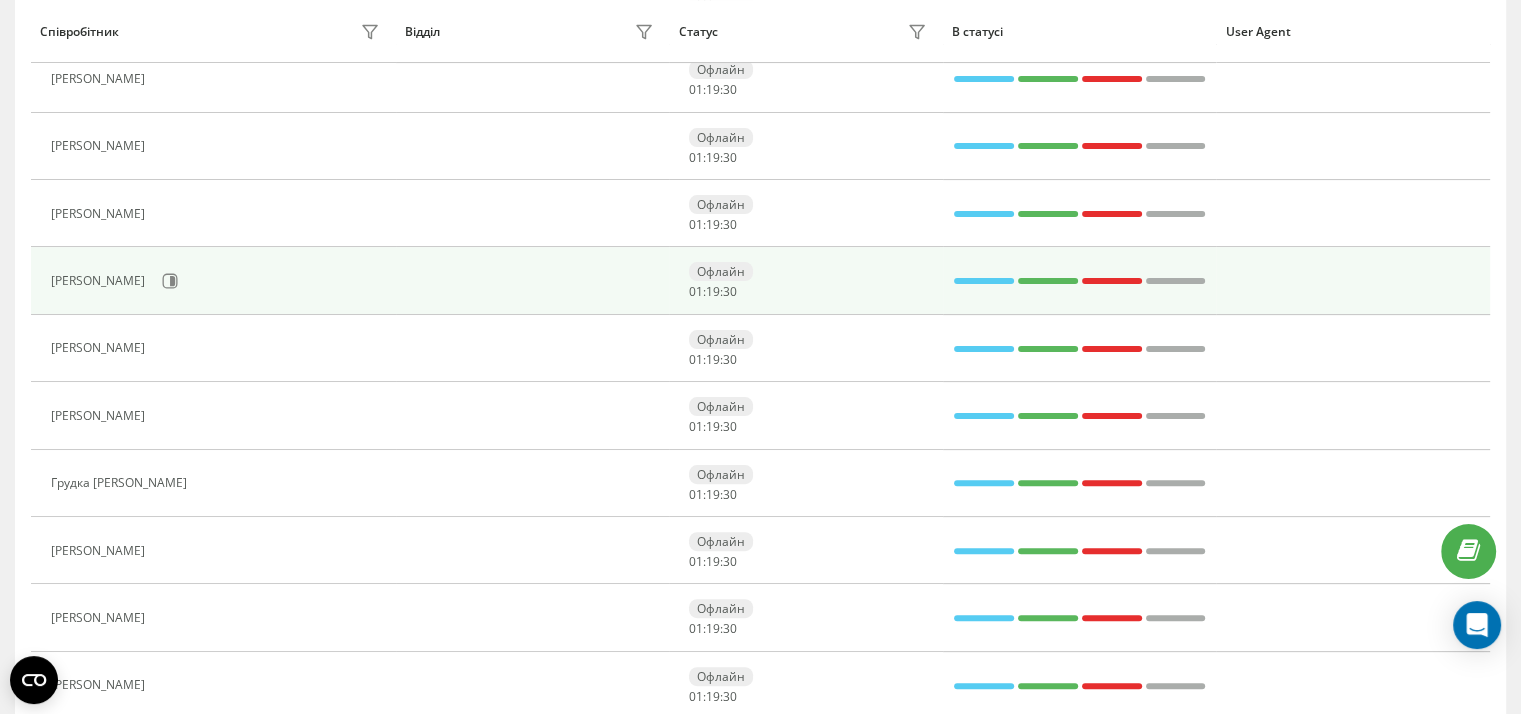 scroll, scrollTop: 0, scrollLeft: 0, axis: both 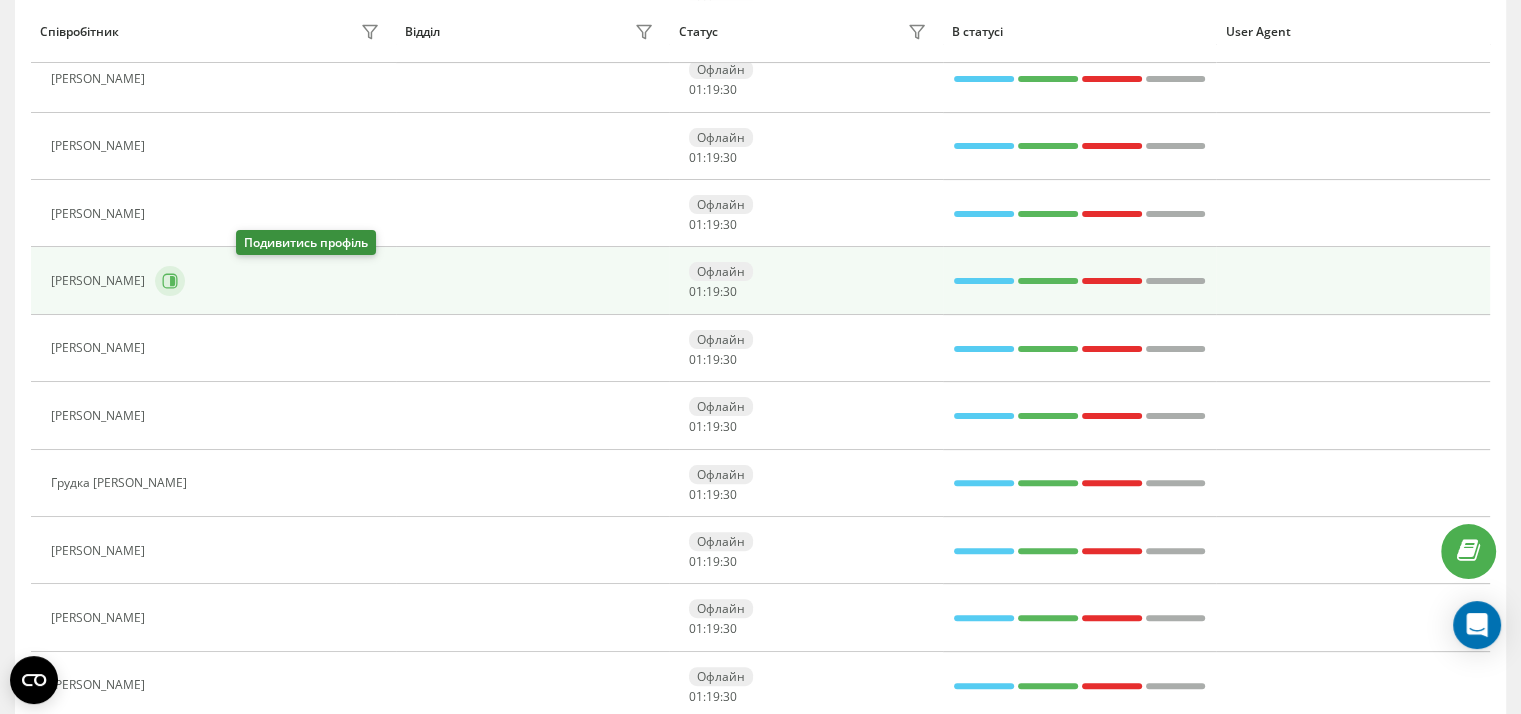 click 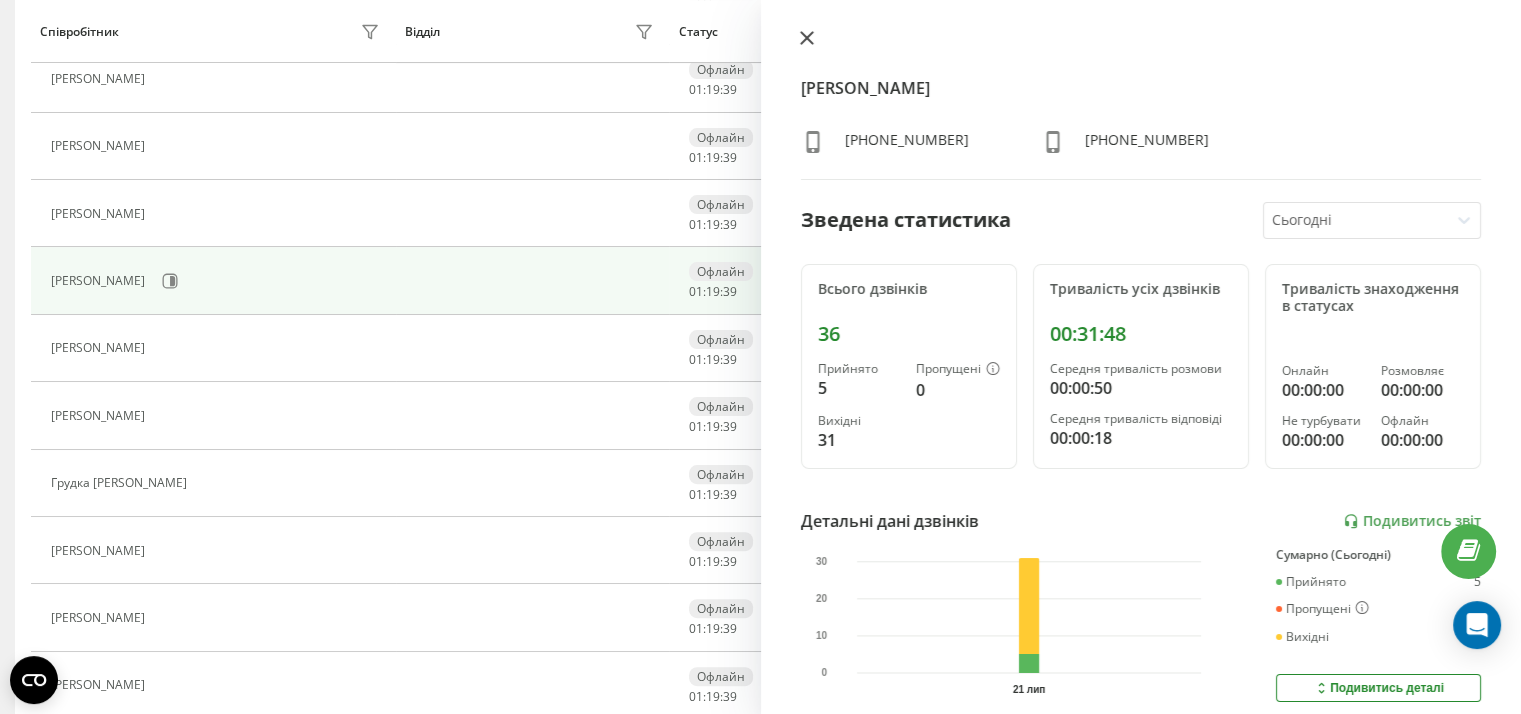 drag, startPoint x: 802, startPoint y: 36, endPoint x: 762, endPoint y: 60, distance: 46.647614 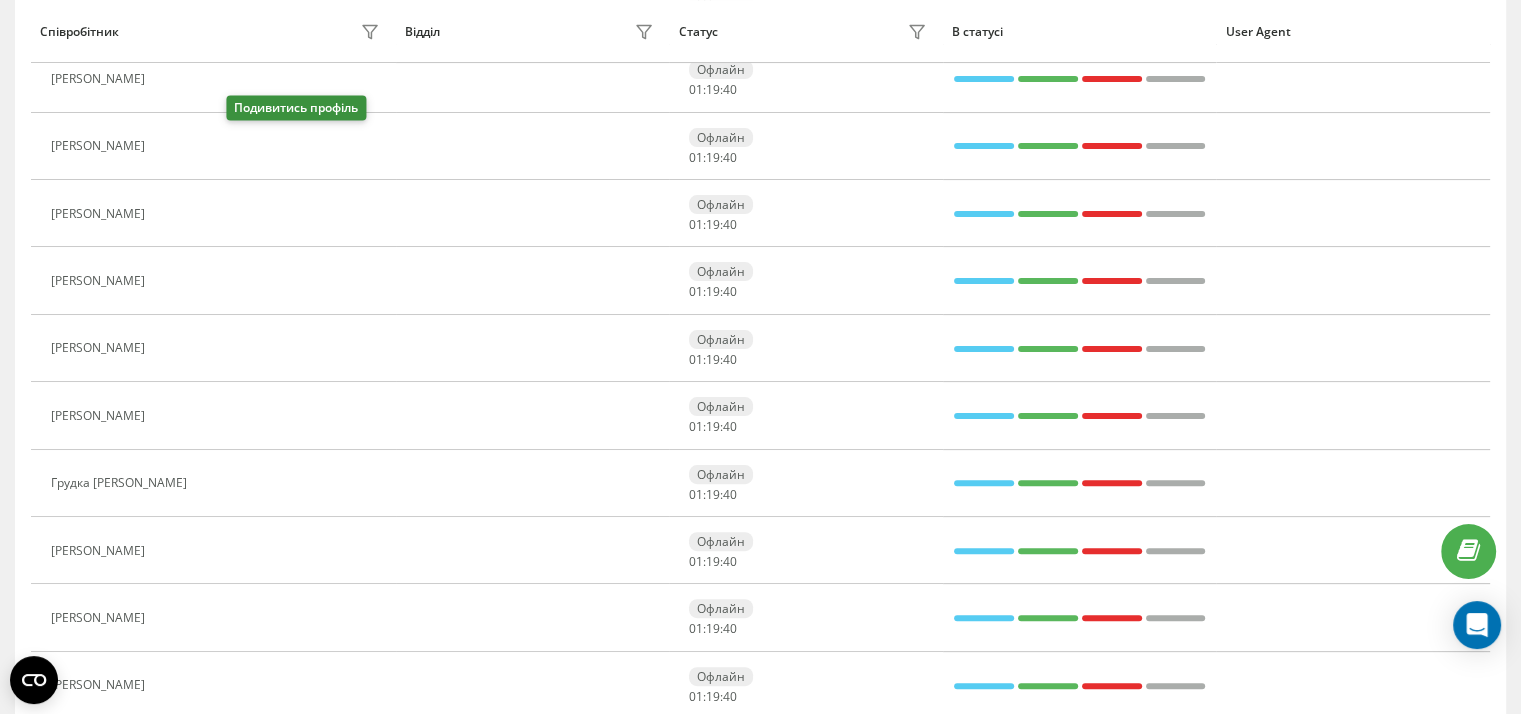 click 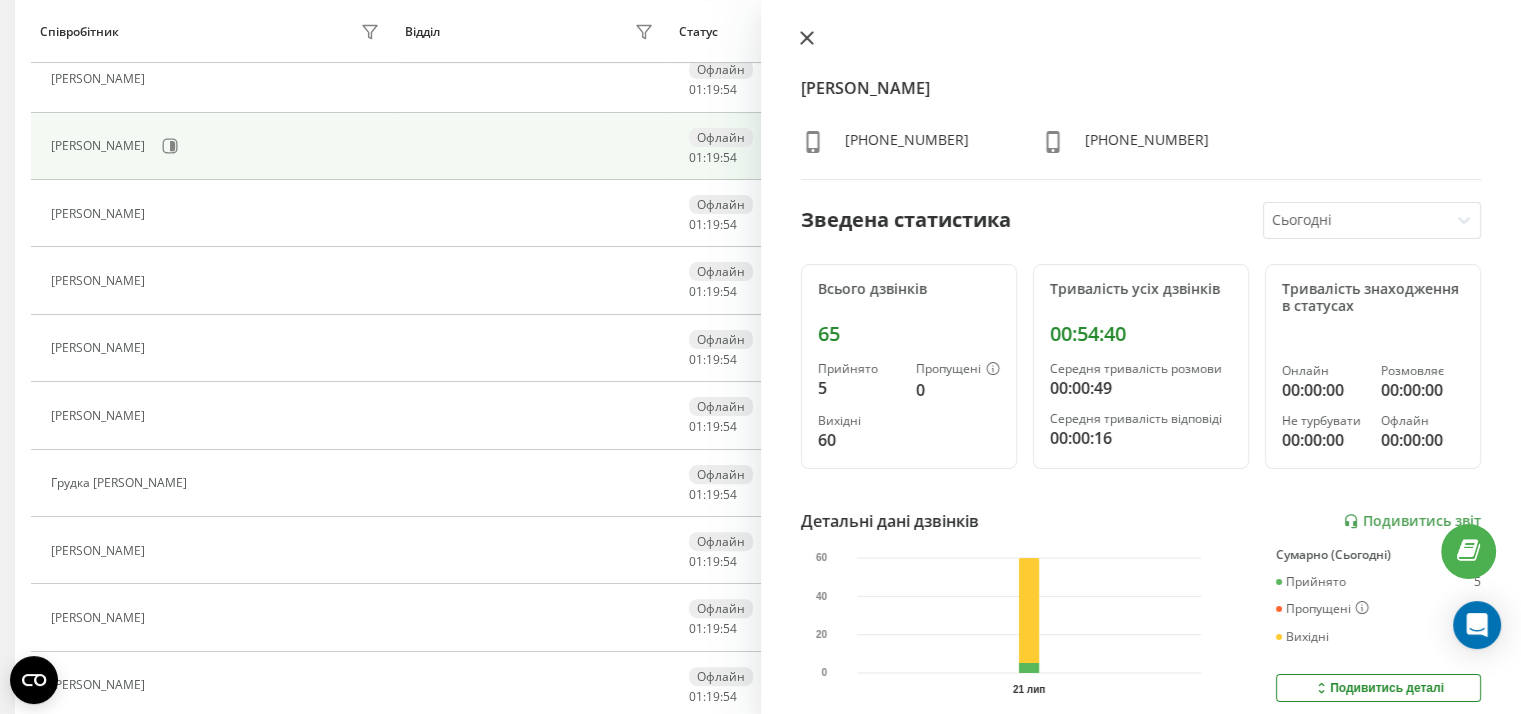click 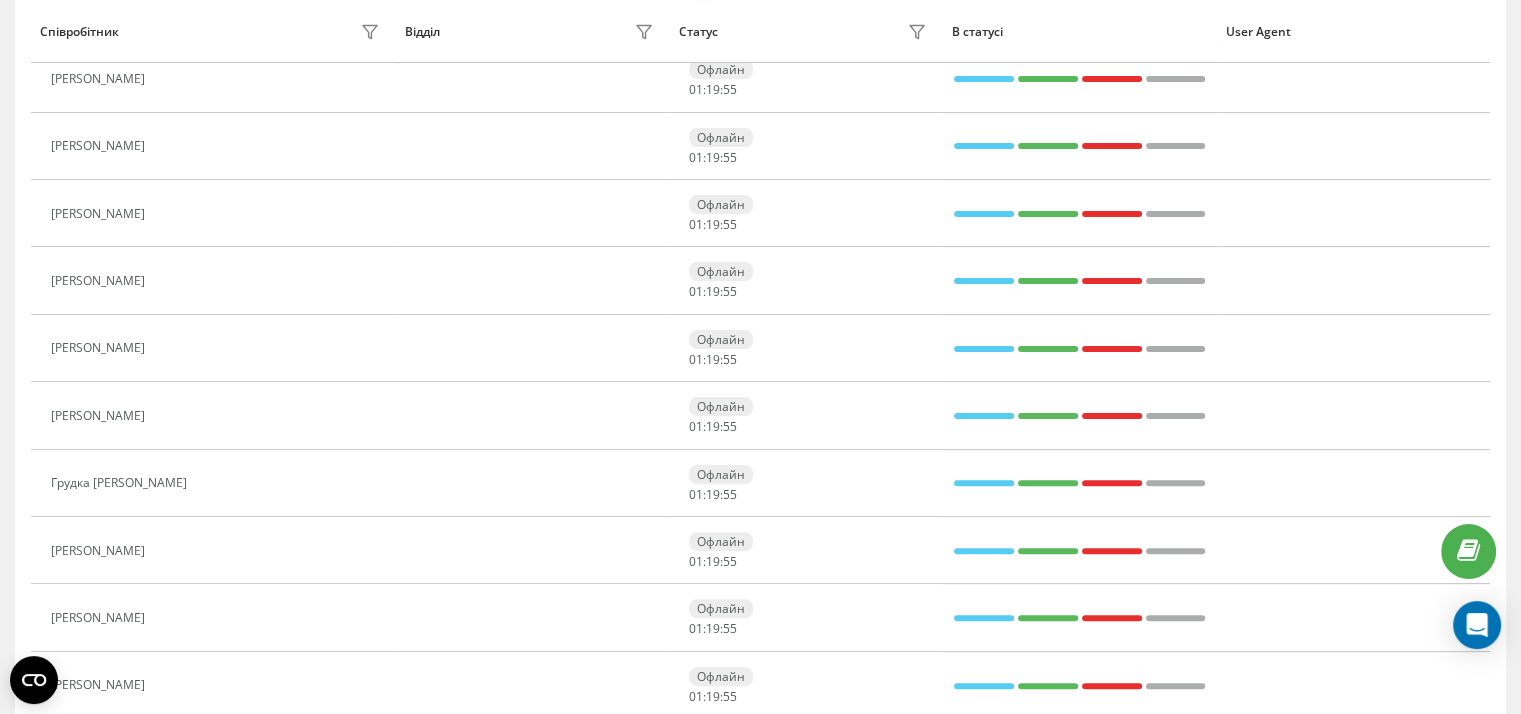 click 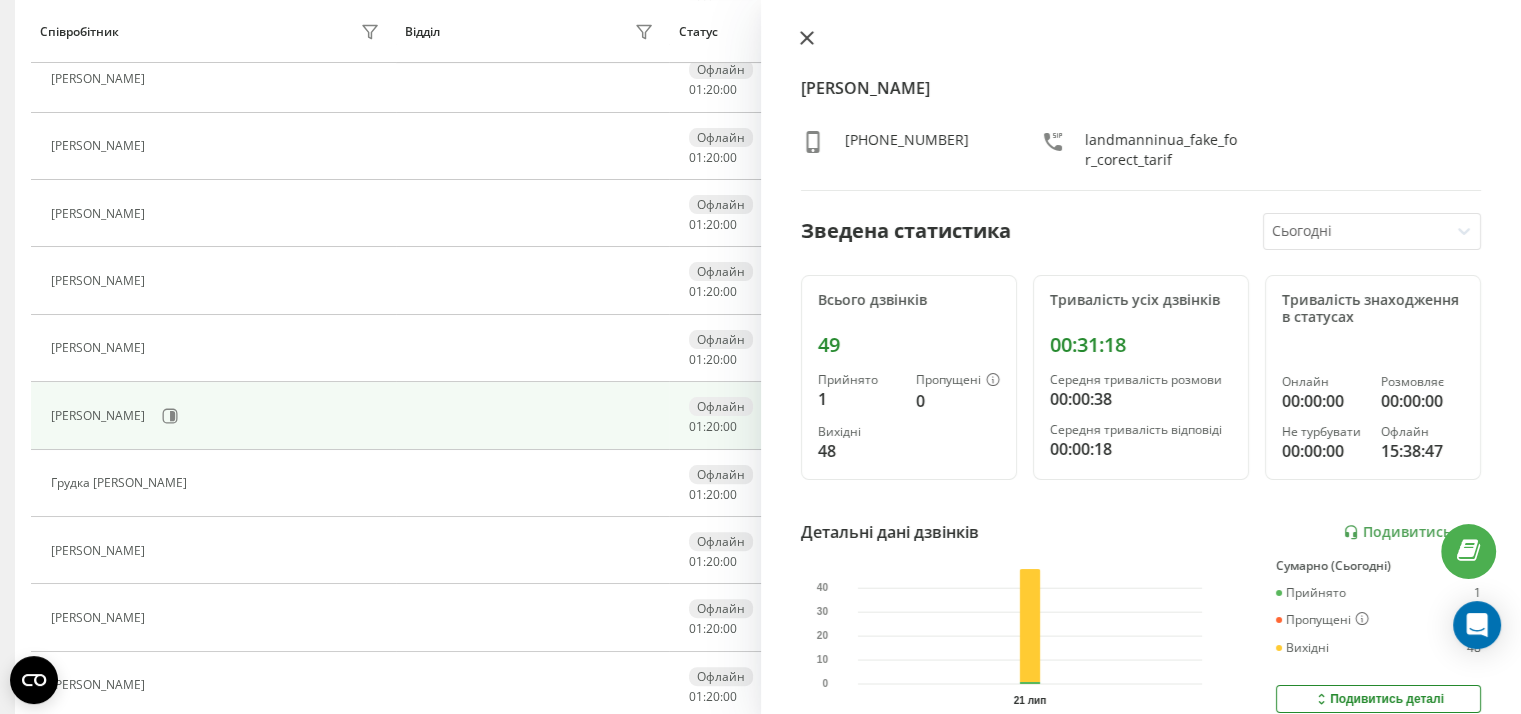 drag, startPoint x: 811, startPoint y: 35, endPoint x: 796, endPoint y: 45, distance: 18.027756 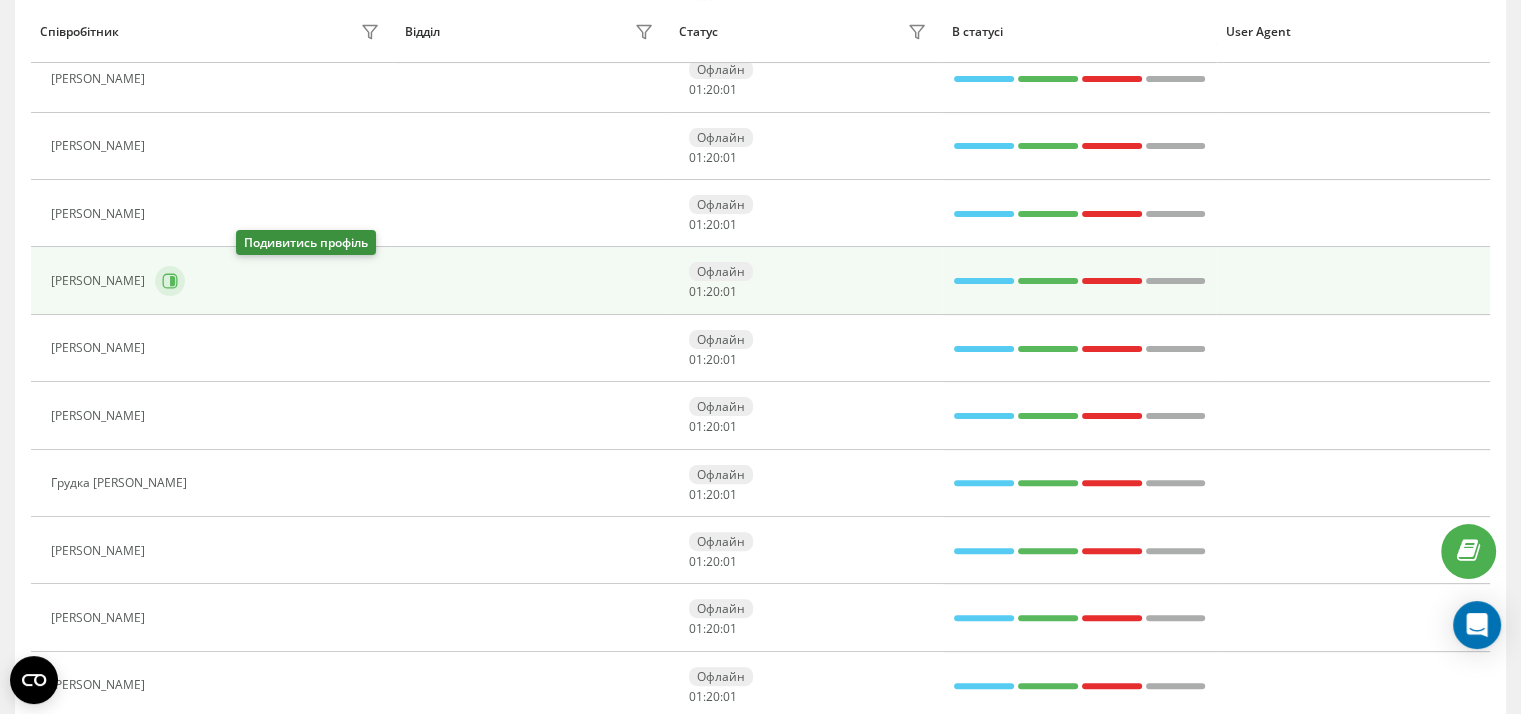 click 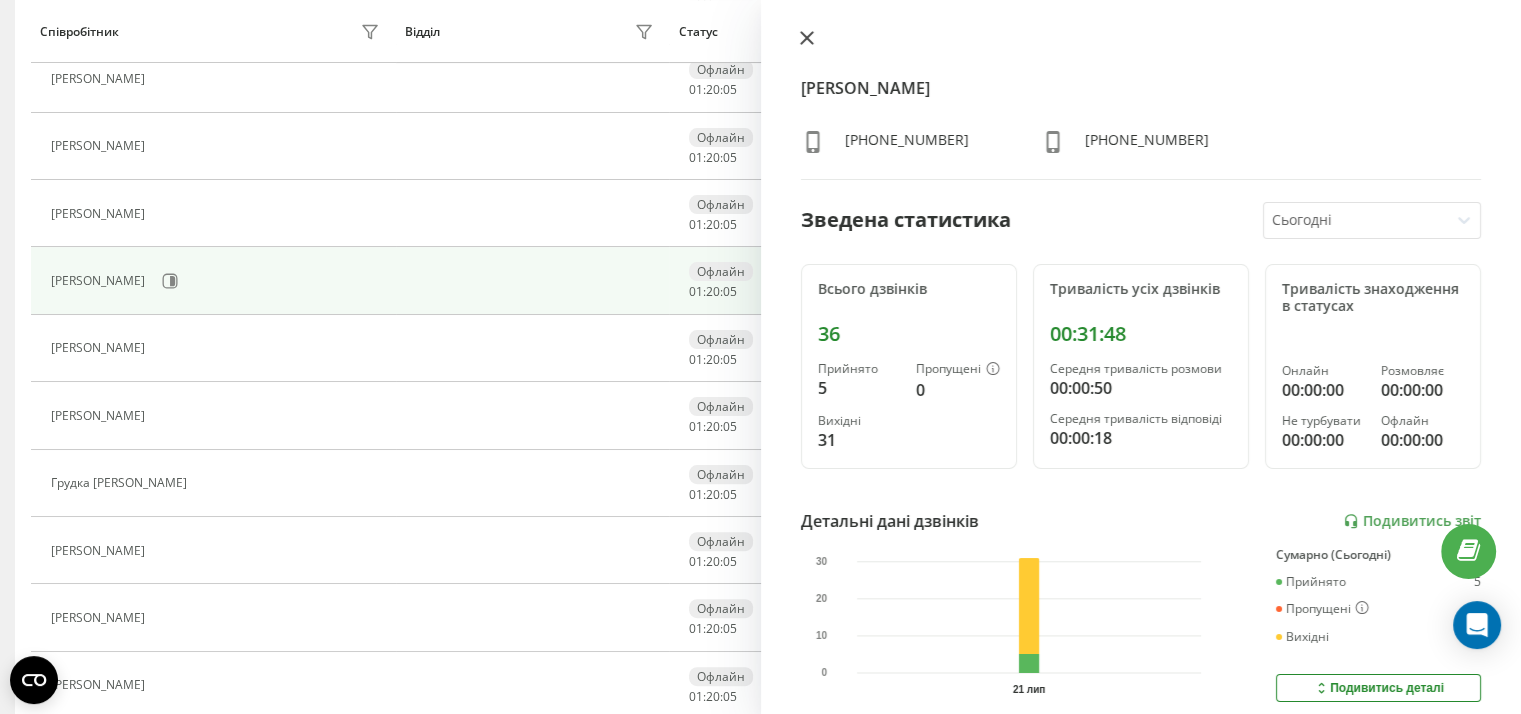 click 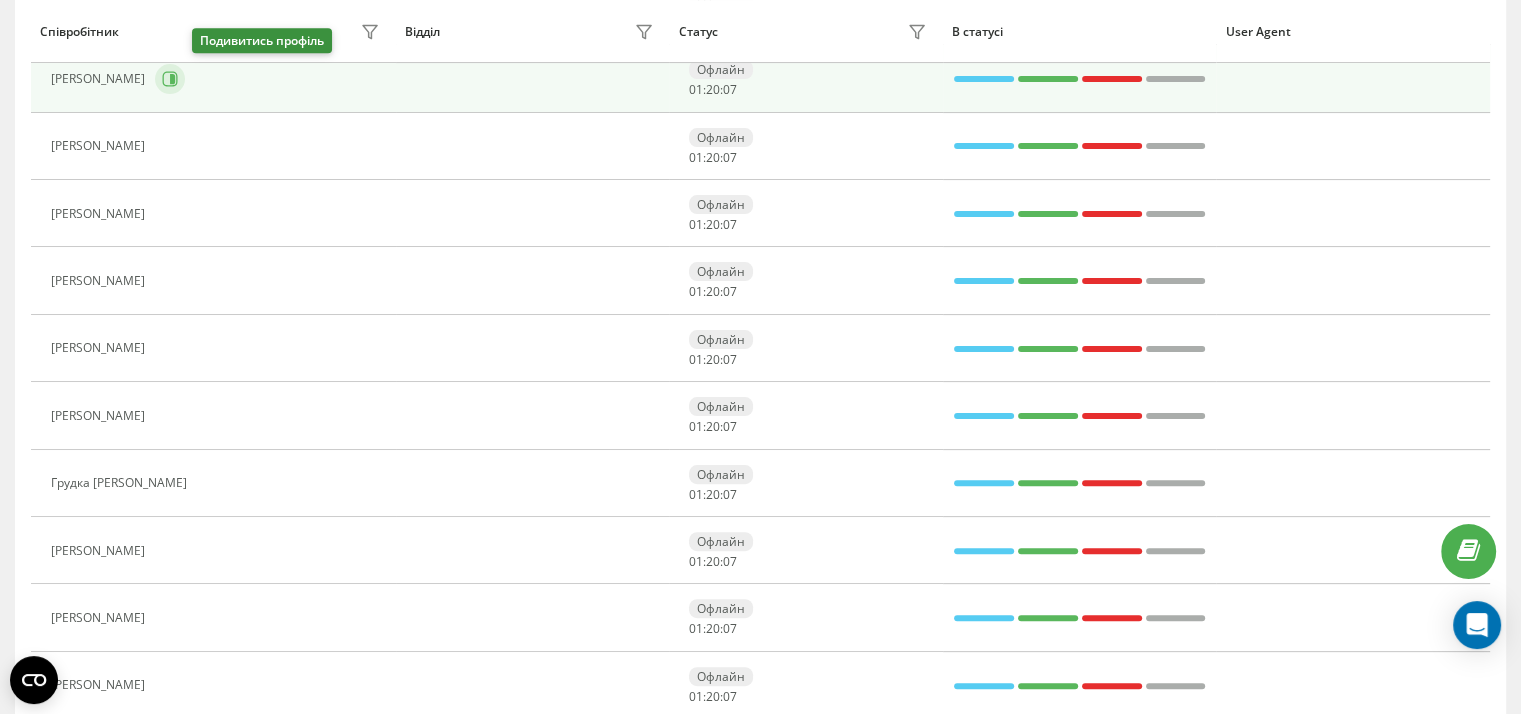 click 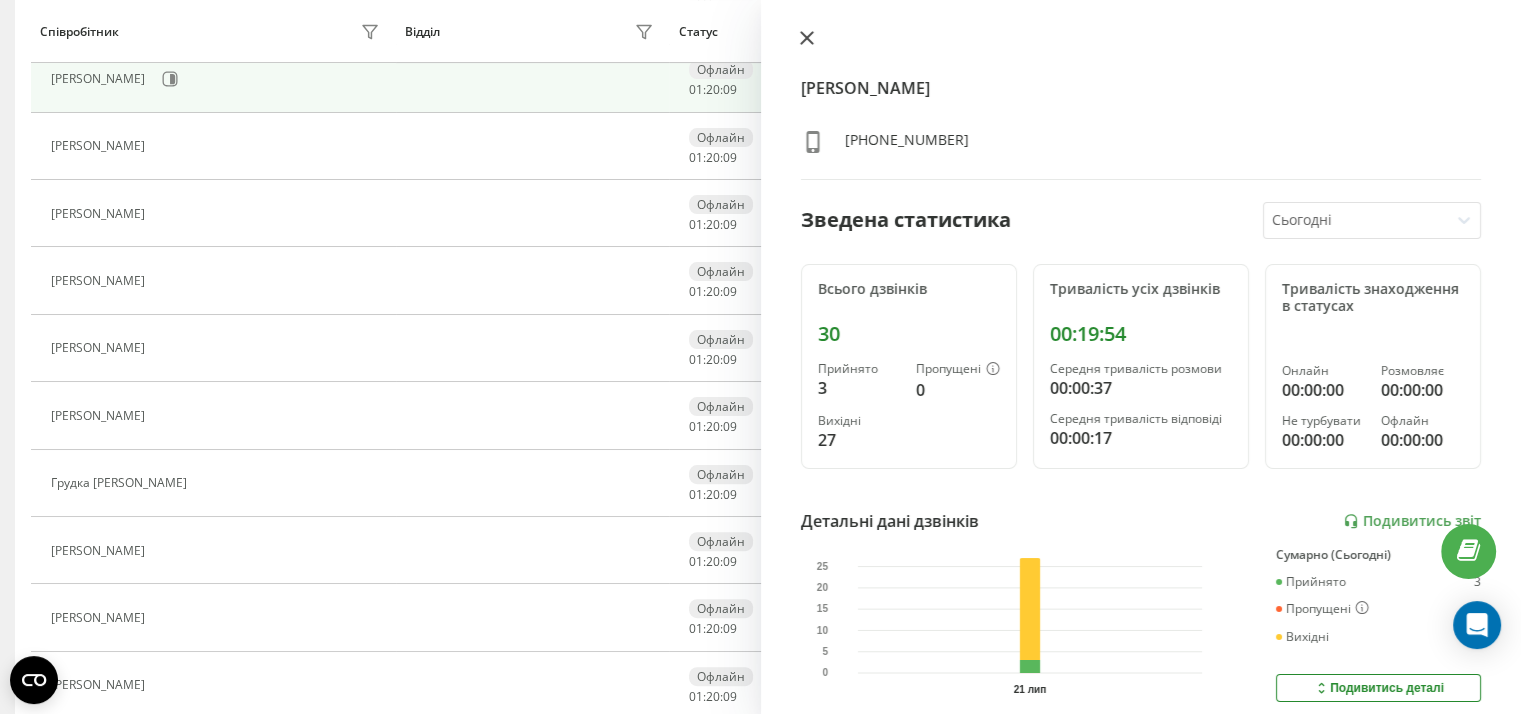 click 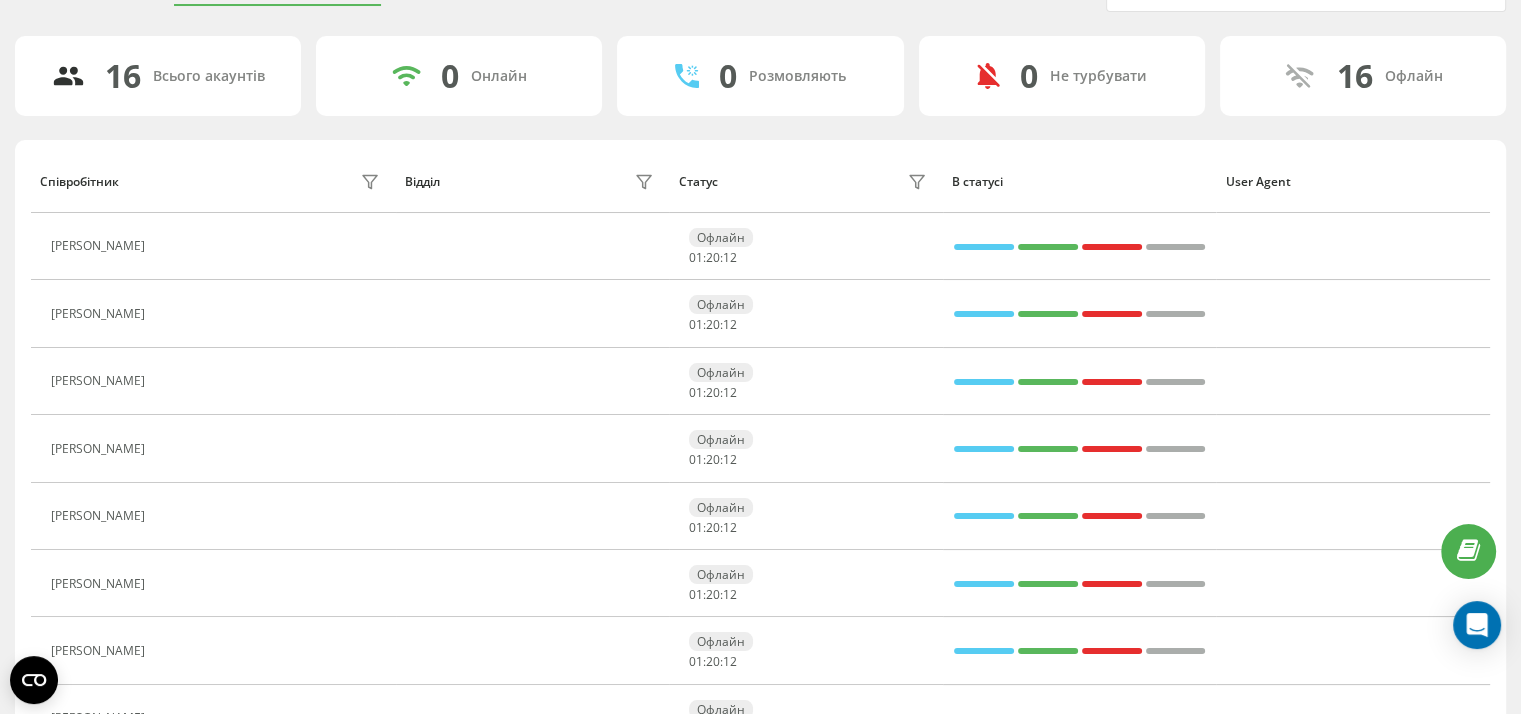scroll, scrollTop: 95, scrollLeft: 0, axis: vertical 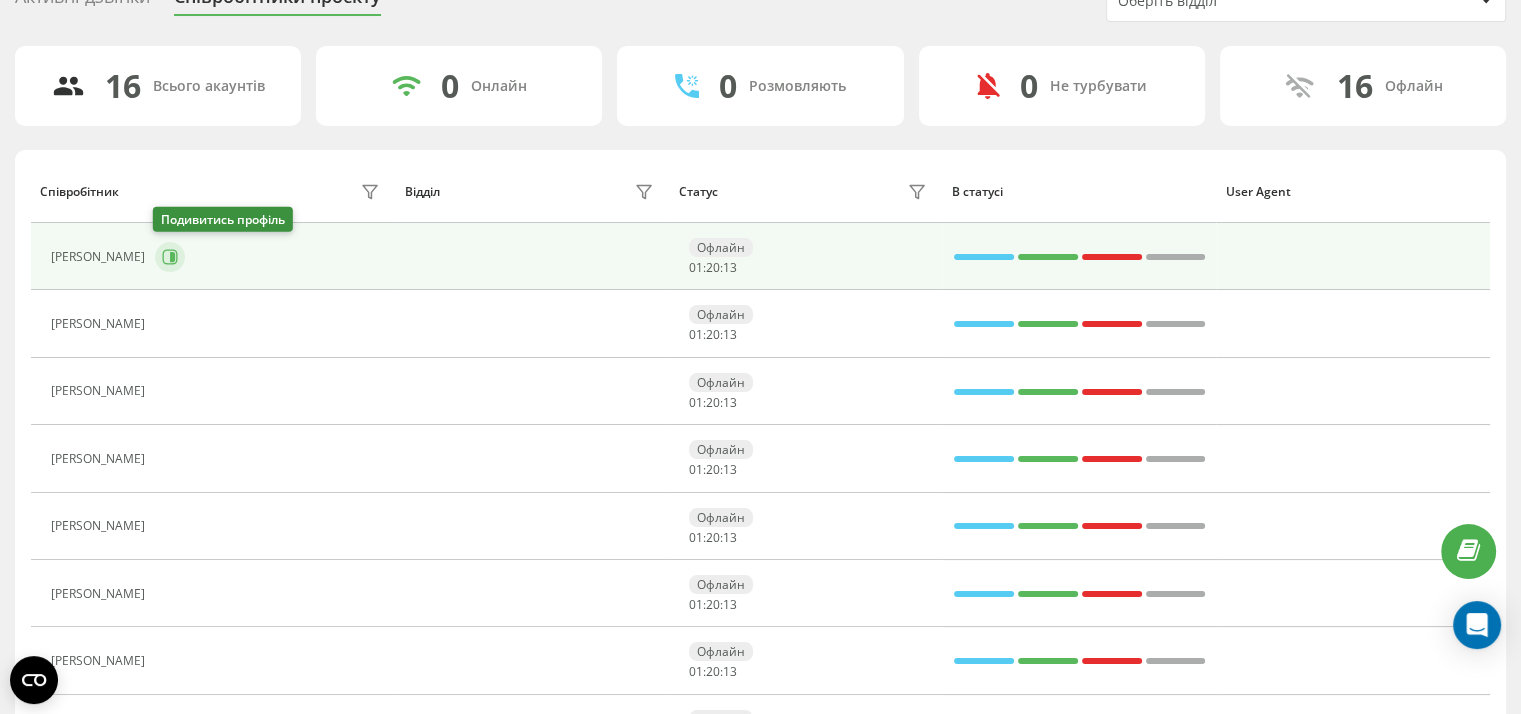 click 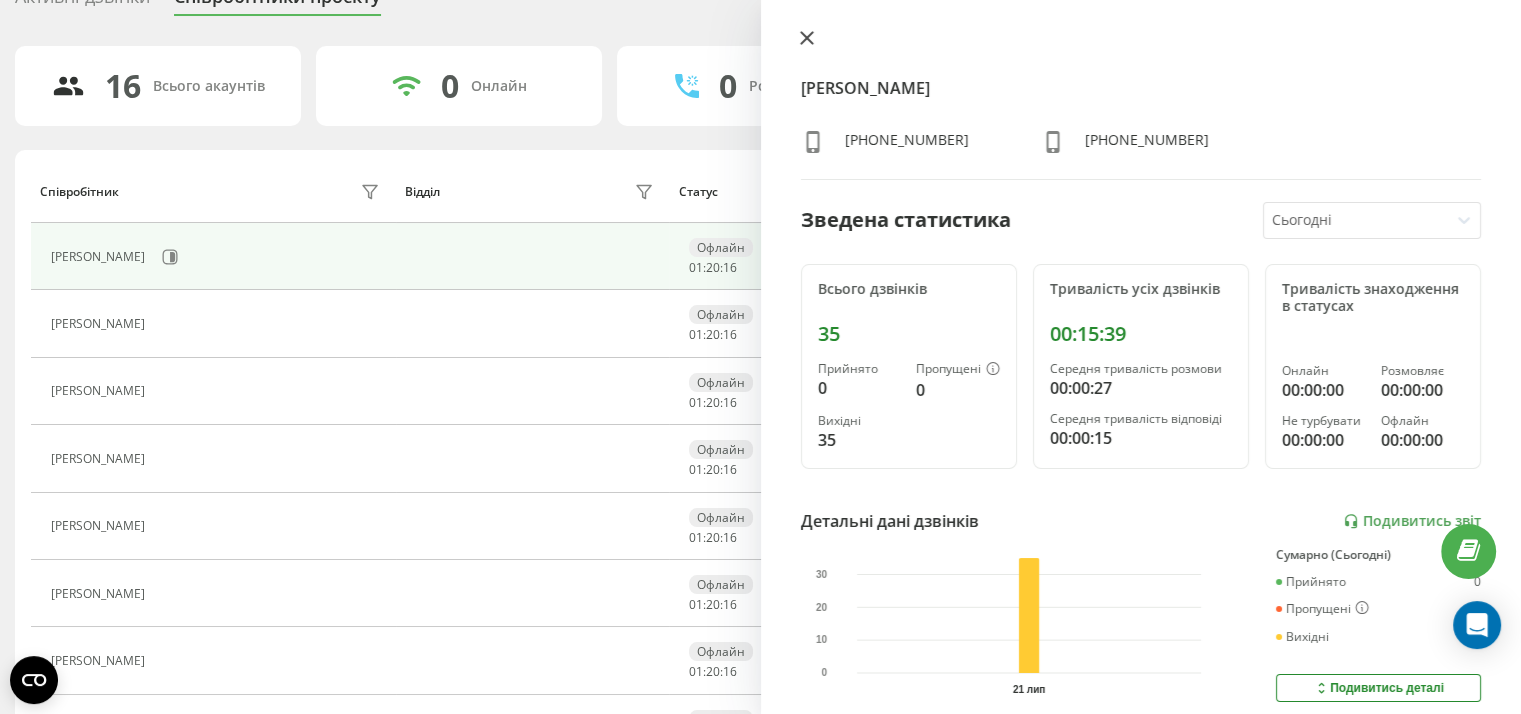 click 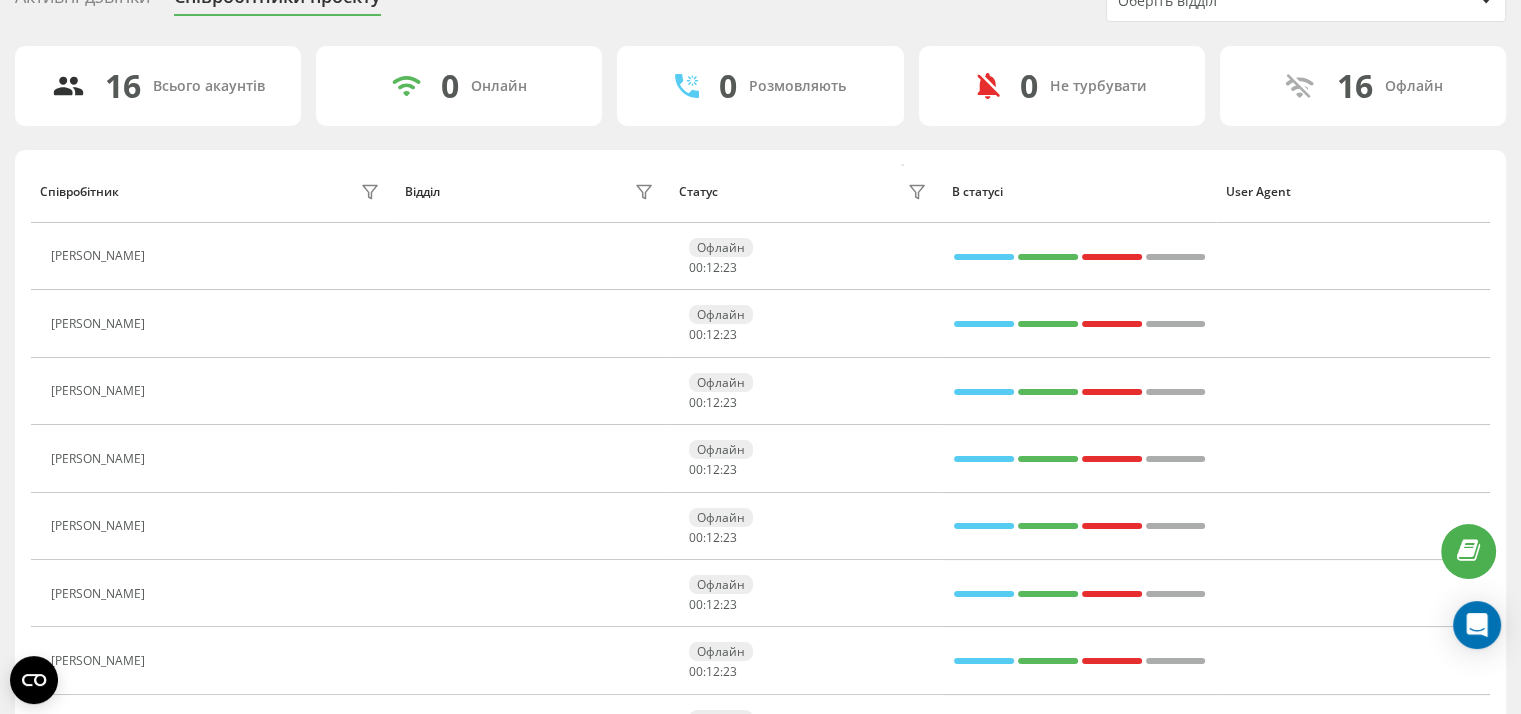 scroll, scrollTop: 0, scrollLeft: 0, axis: both 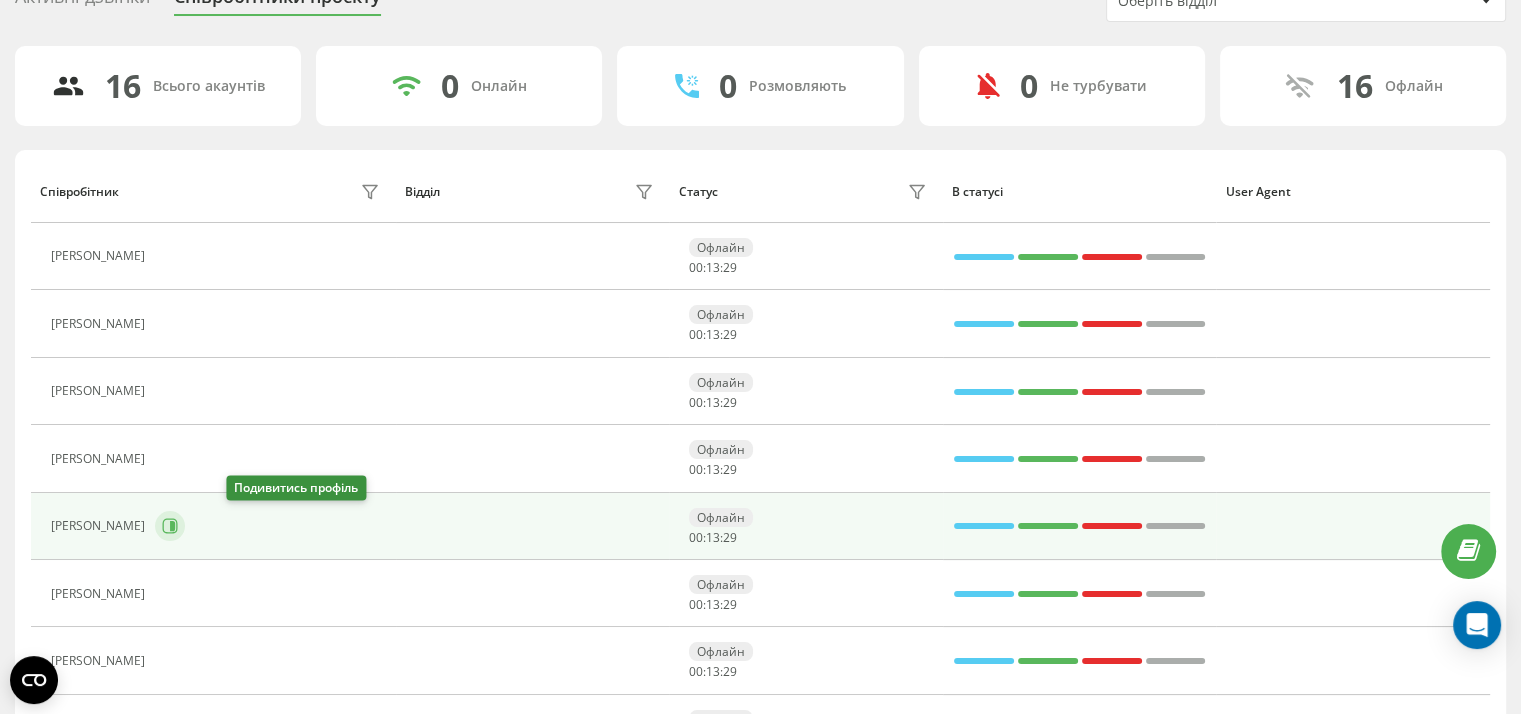 click 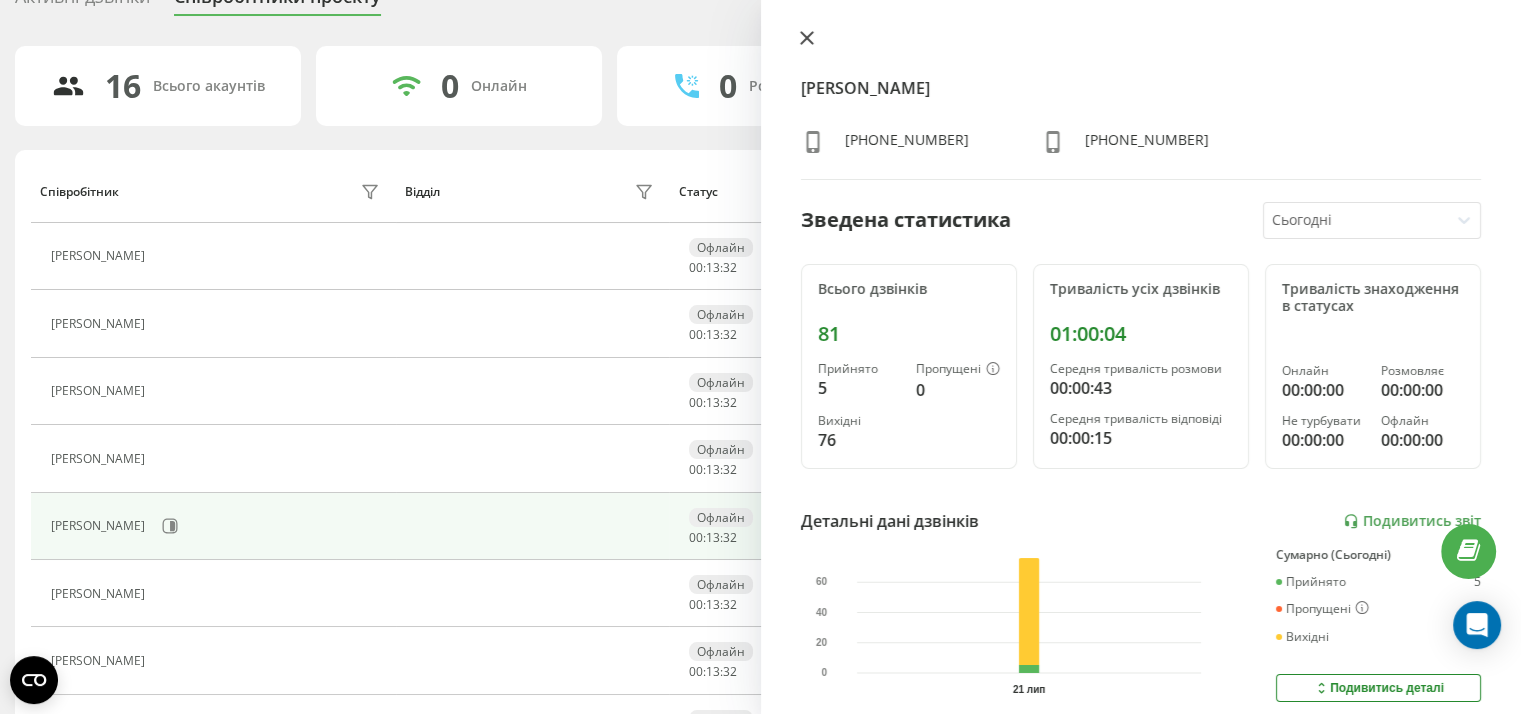 click 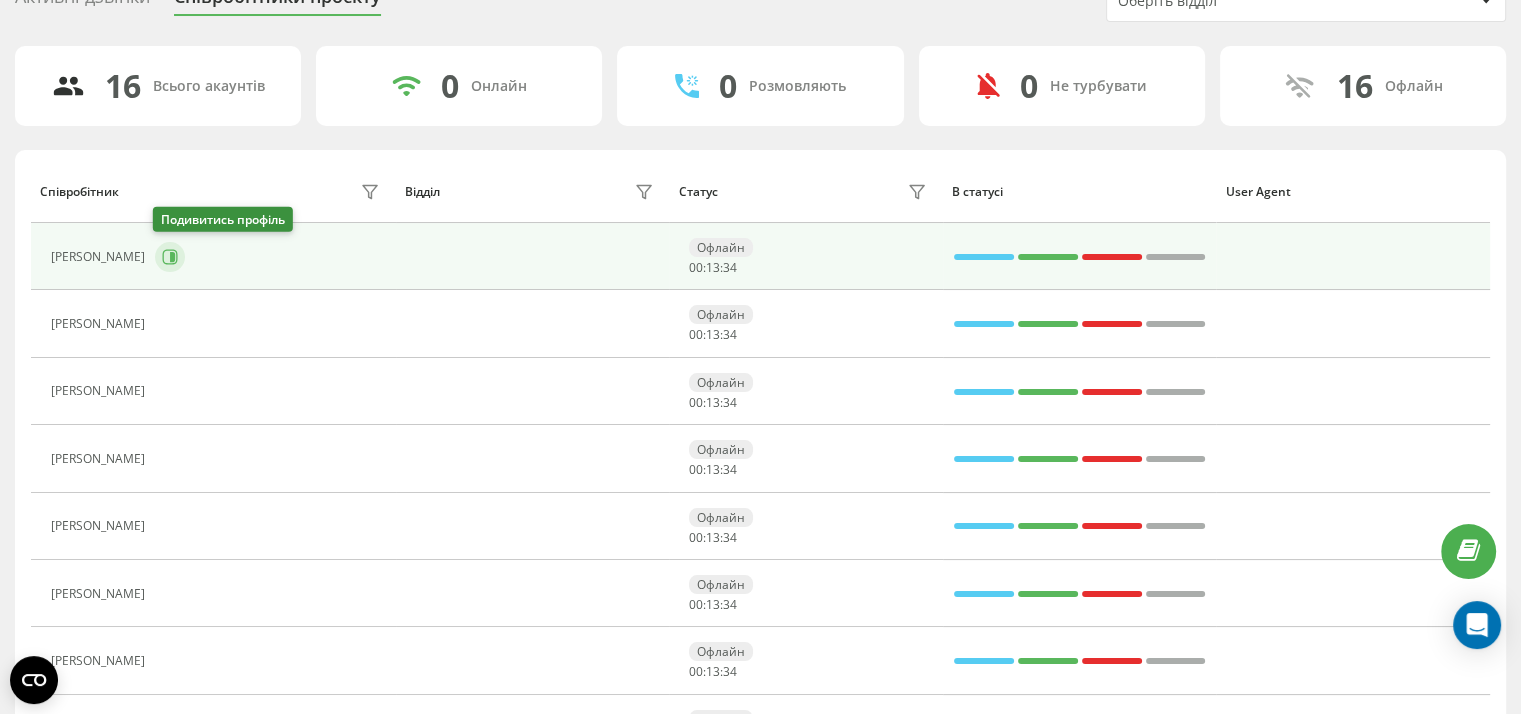 click 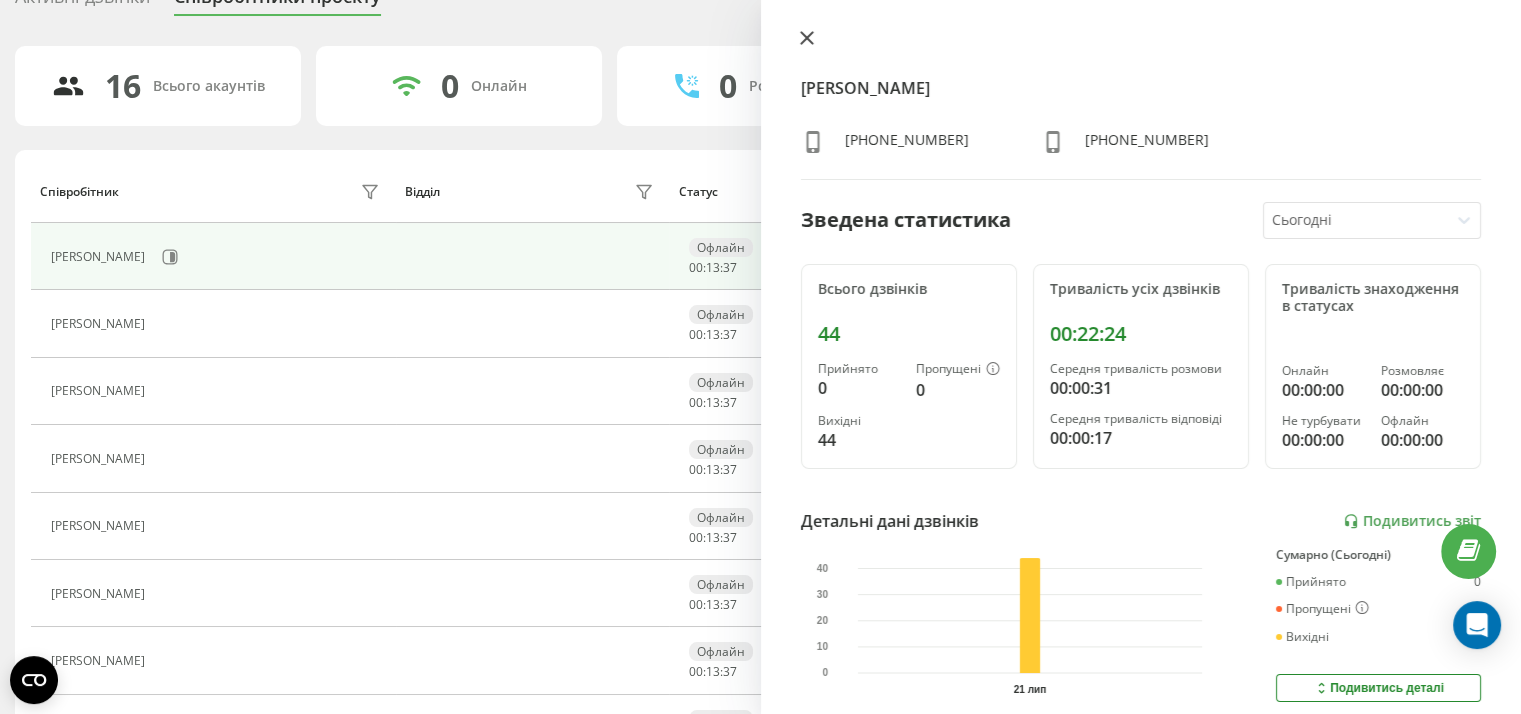 drag, startPoint x: 800, startPoint y: 37, endPoint x: 776, endPoint y: 65, distance: 36.878178 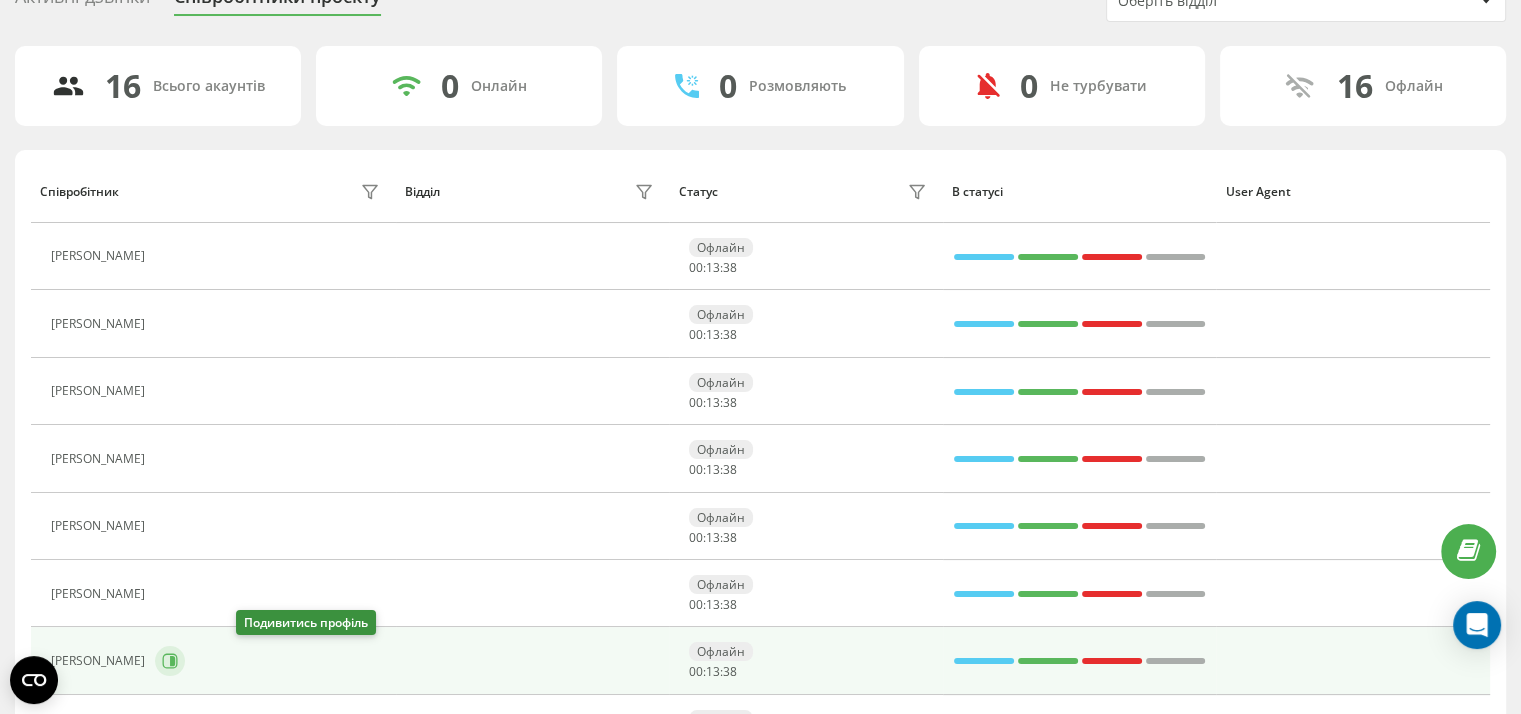 click 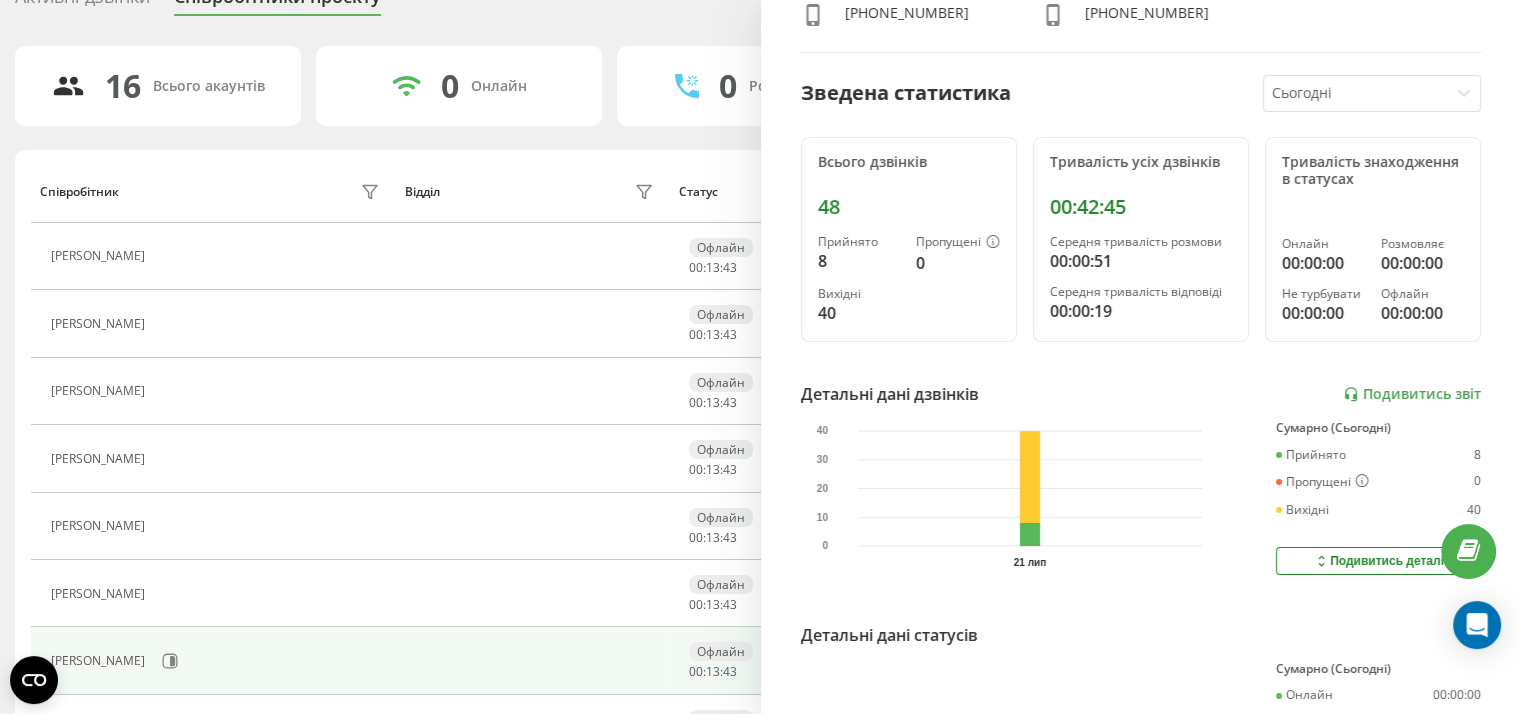 scroll, scrollTop: 131, scrollLeft: 0, axis: vertical 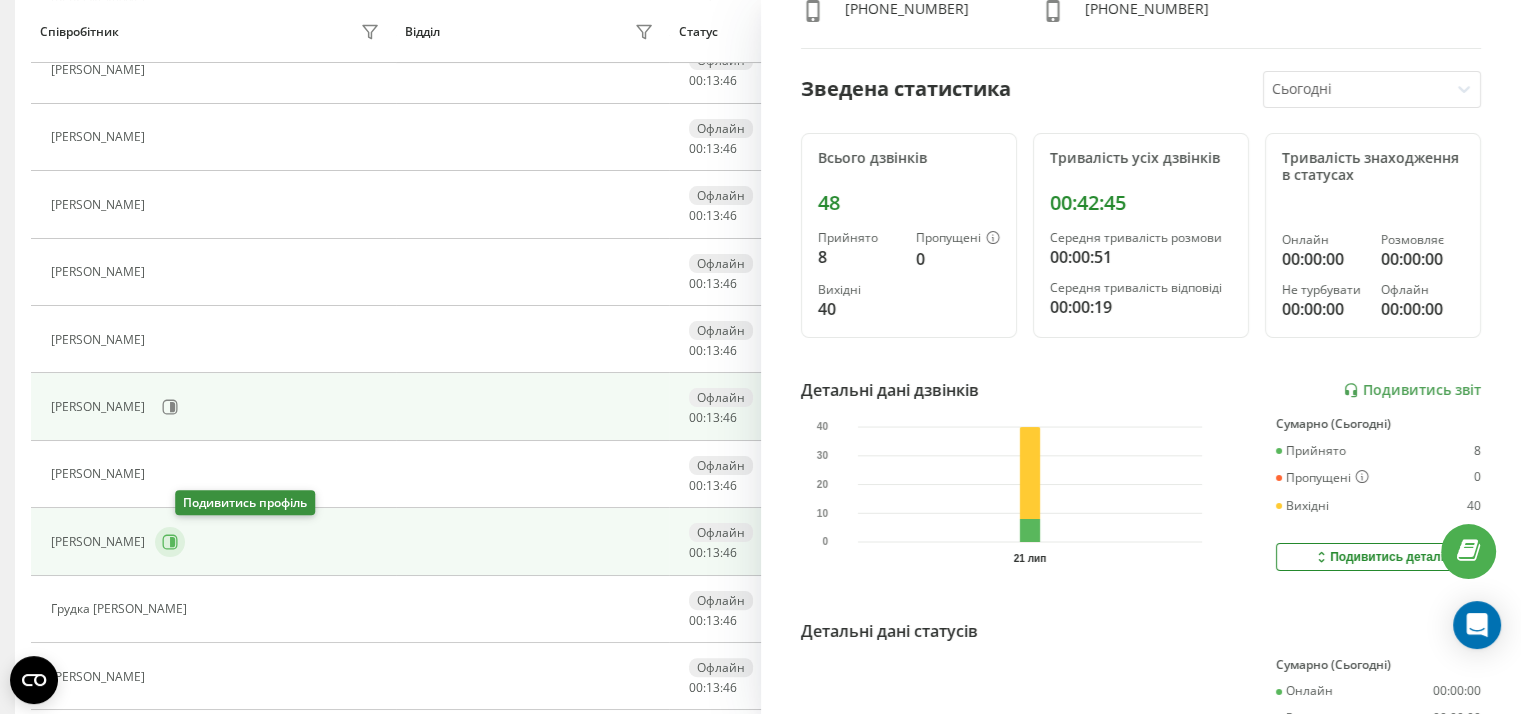 click 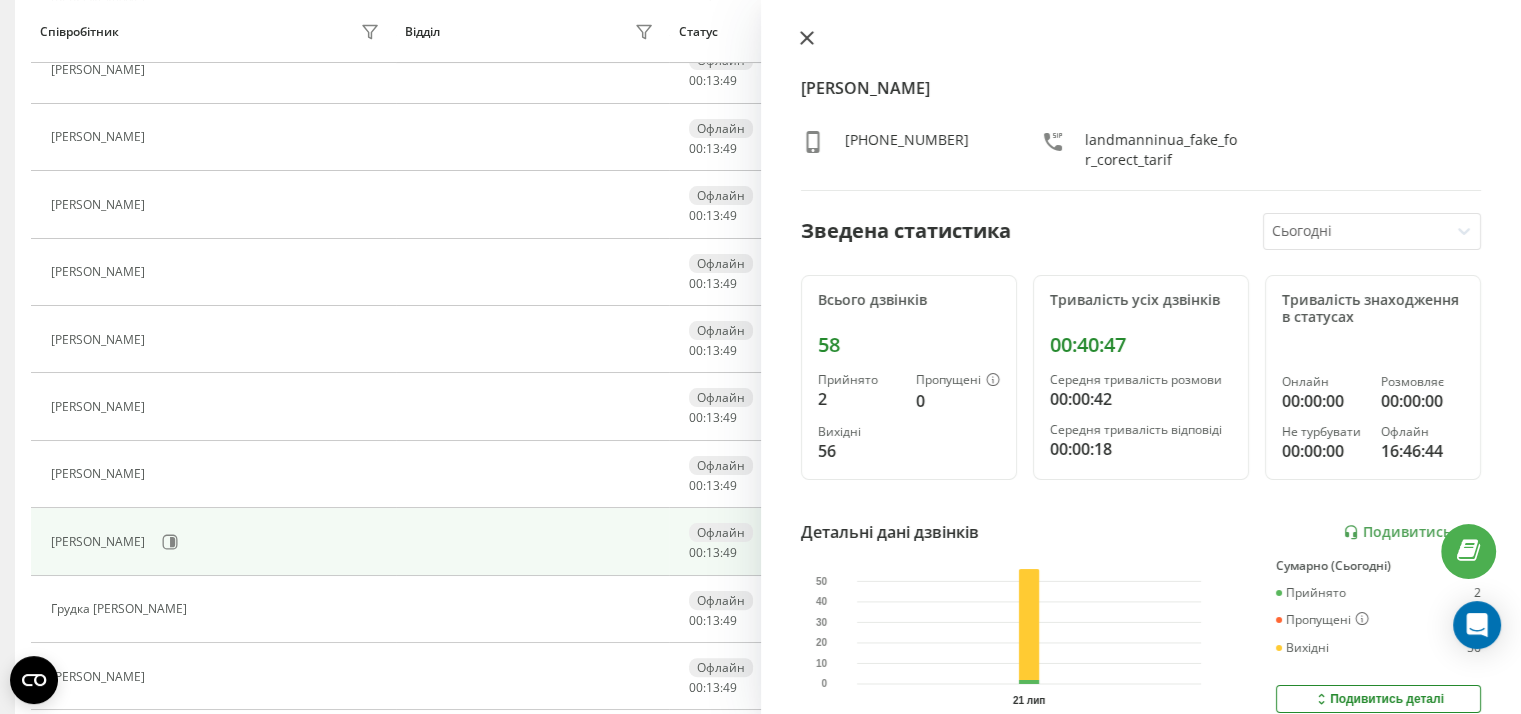 click 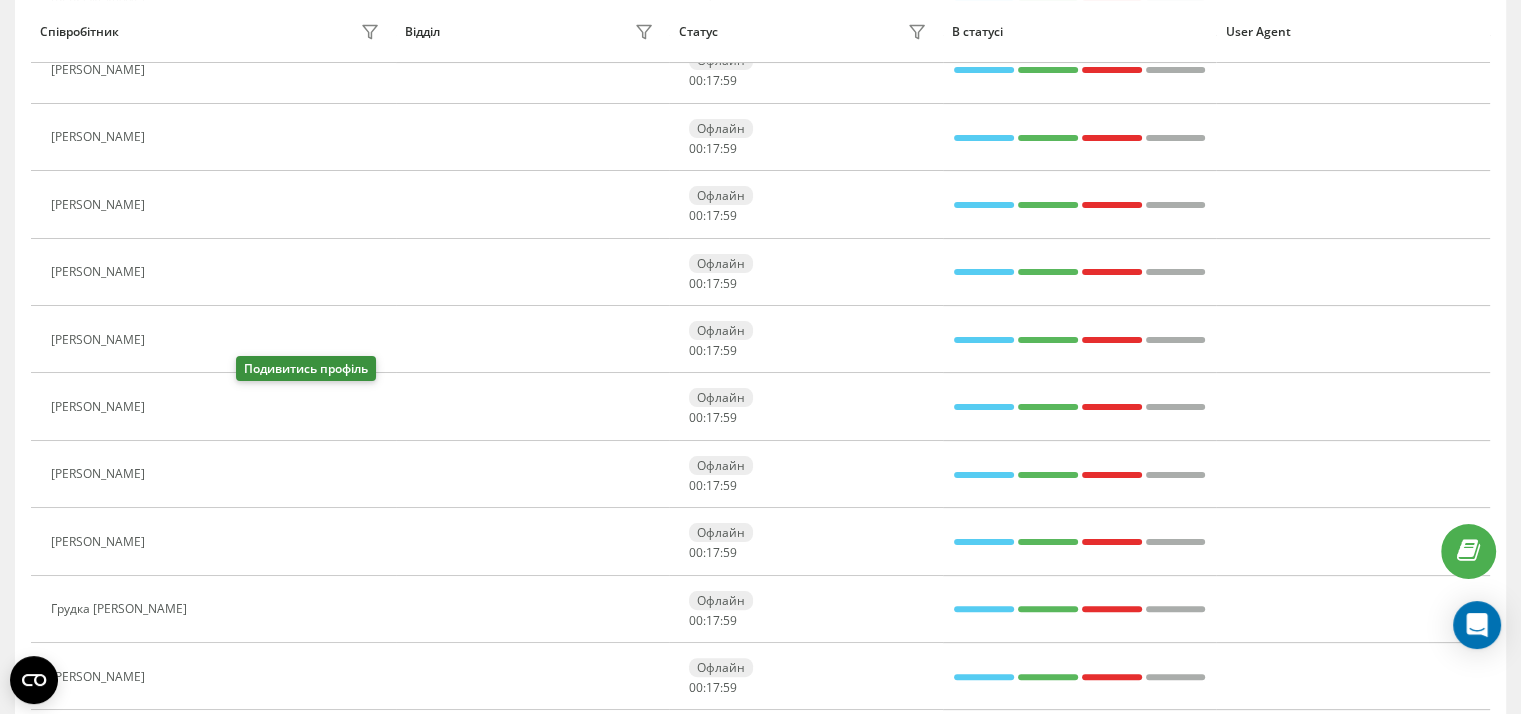 click 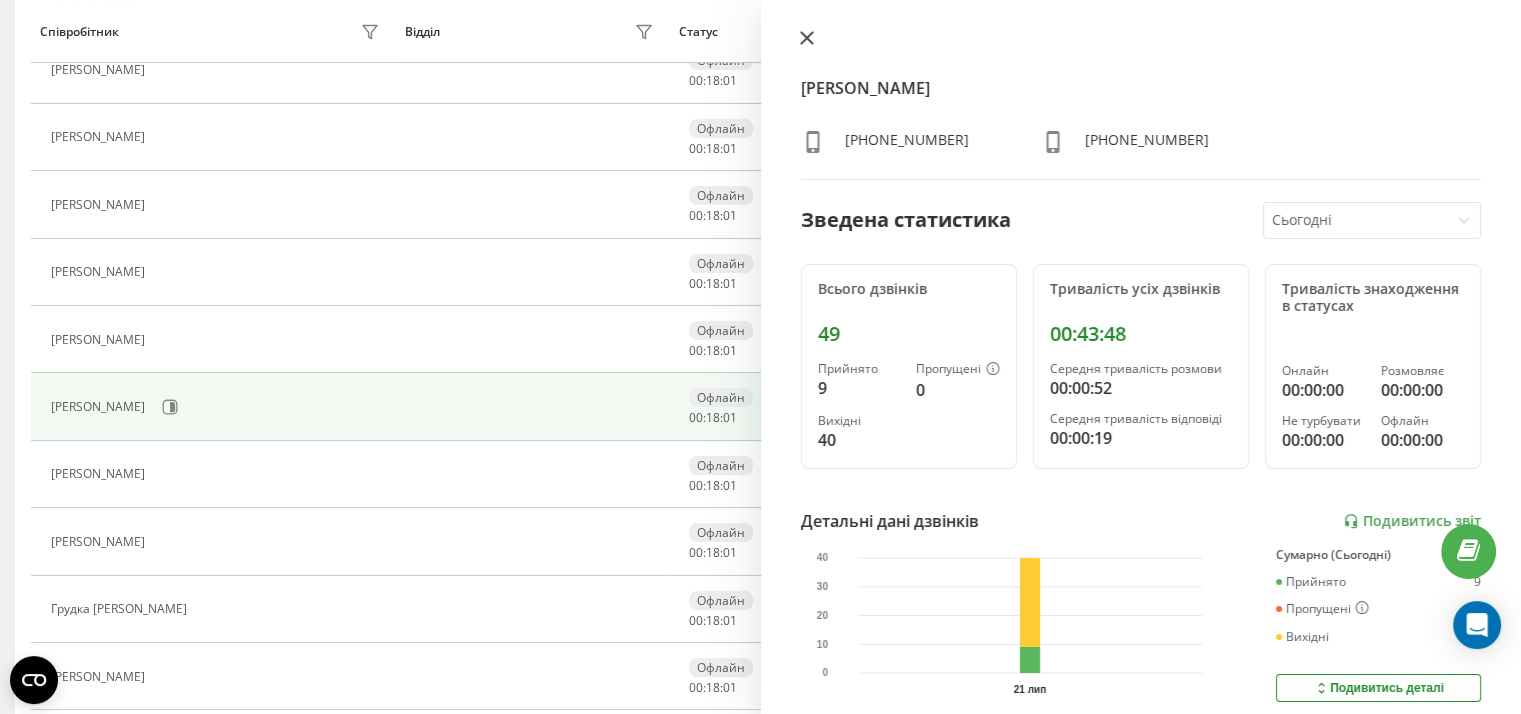 click 